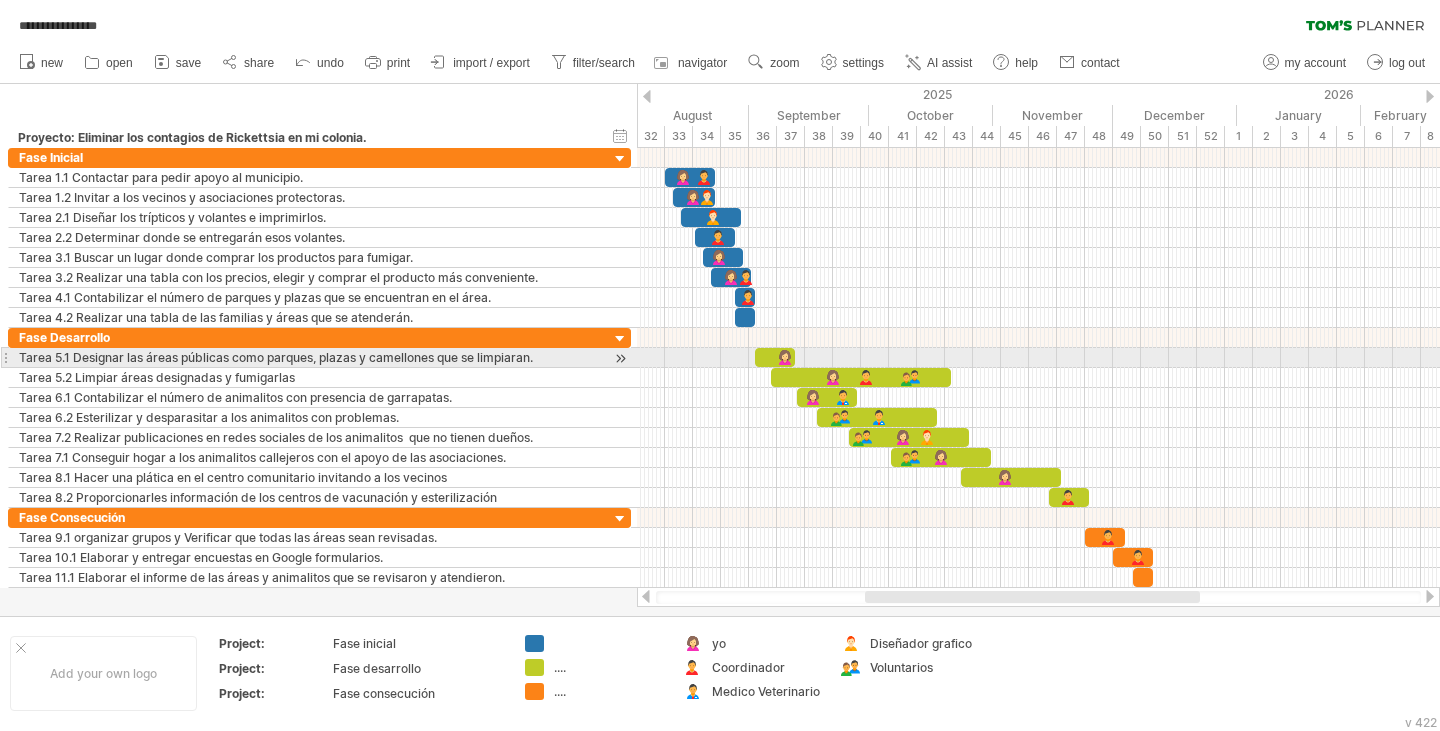 scroll, scrollTop: 0, scrollLeft: 0, axis: both 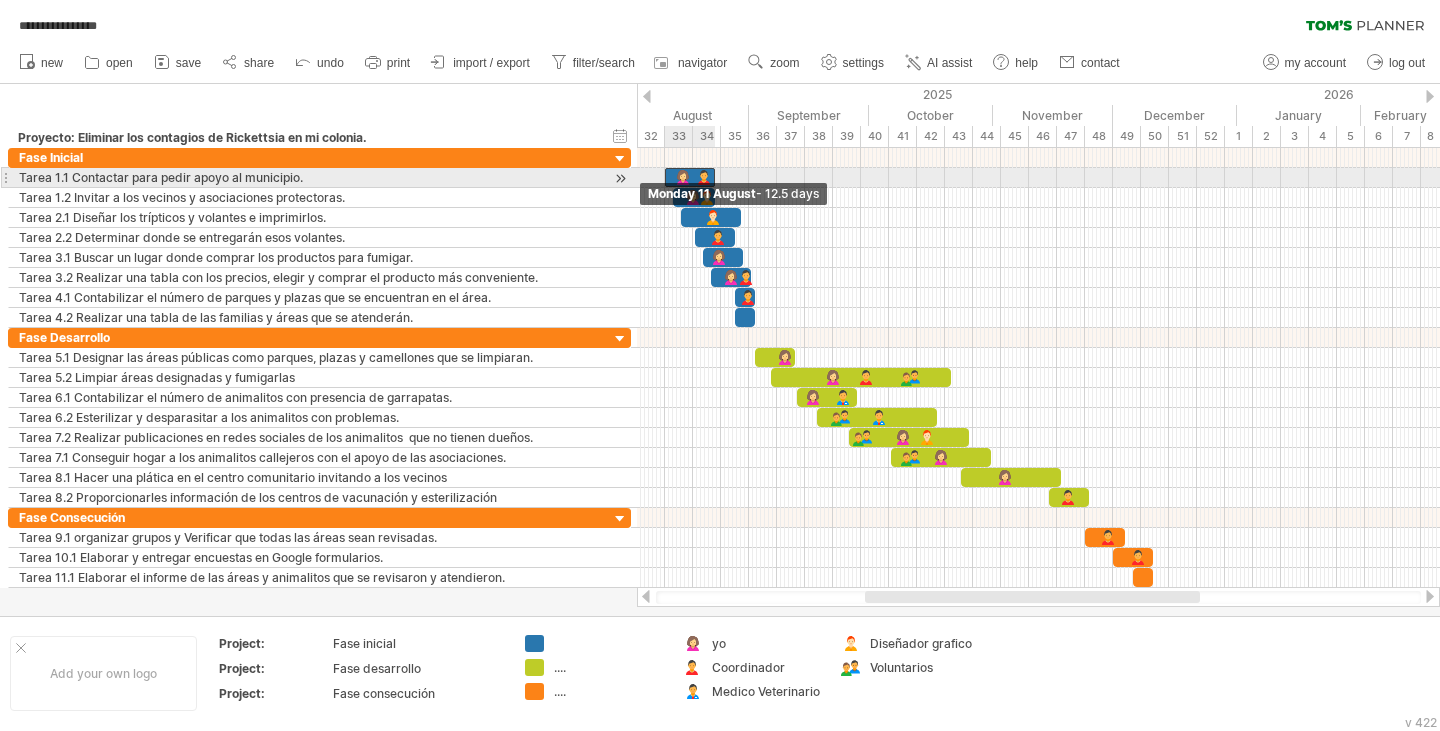click at bounding box center (665, 177) 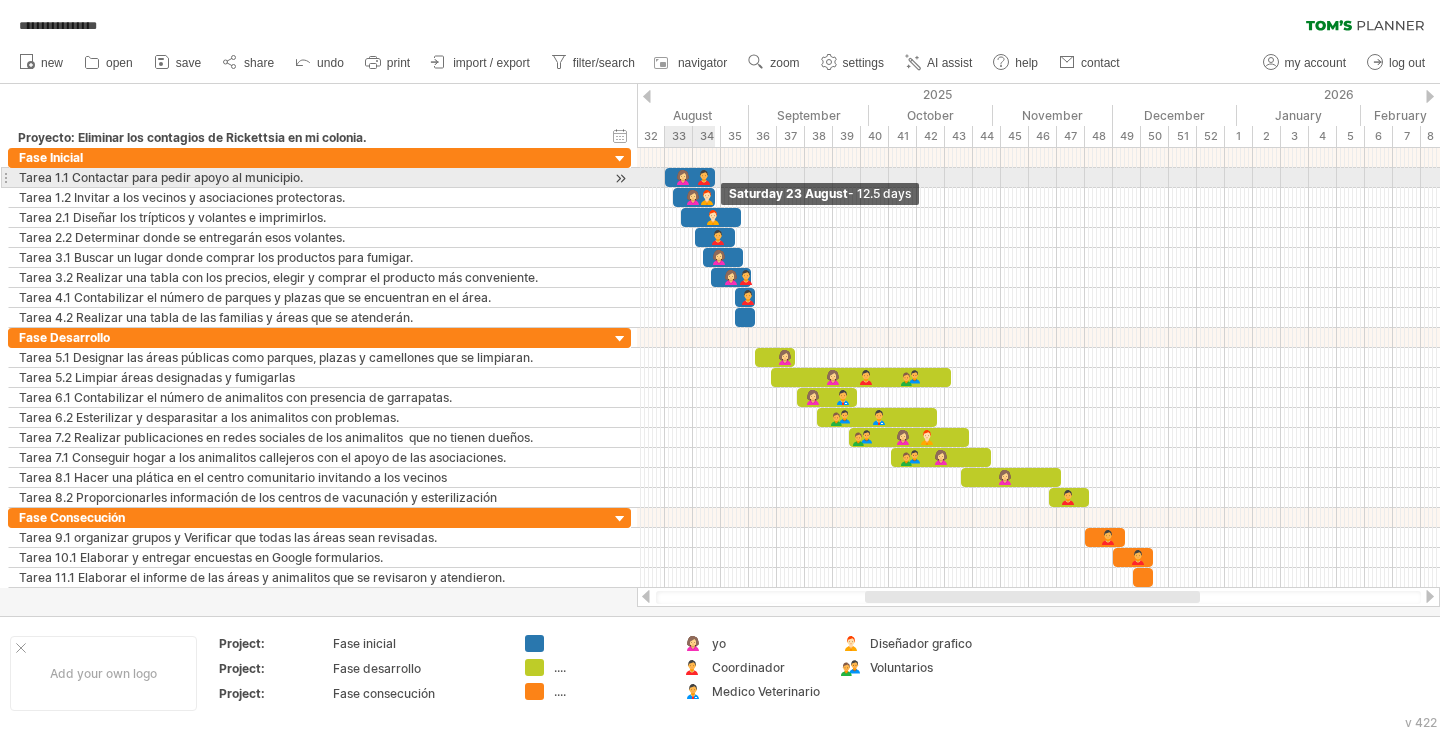 click at bounding box center [715, 177] 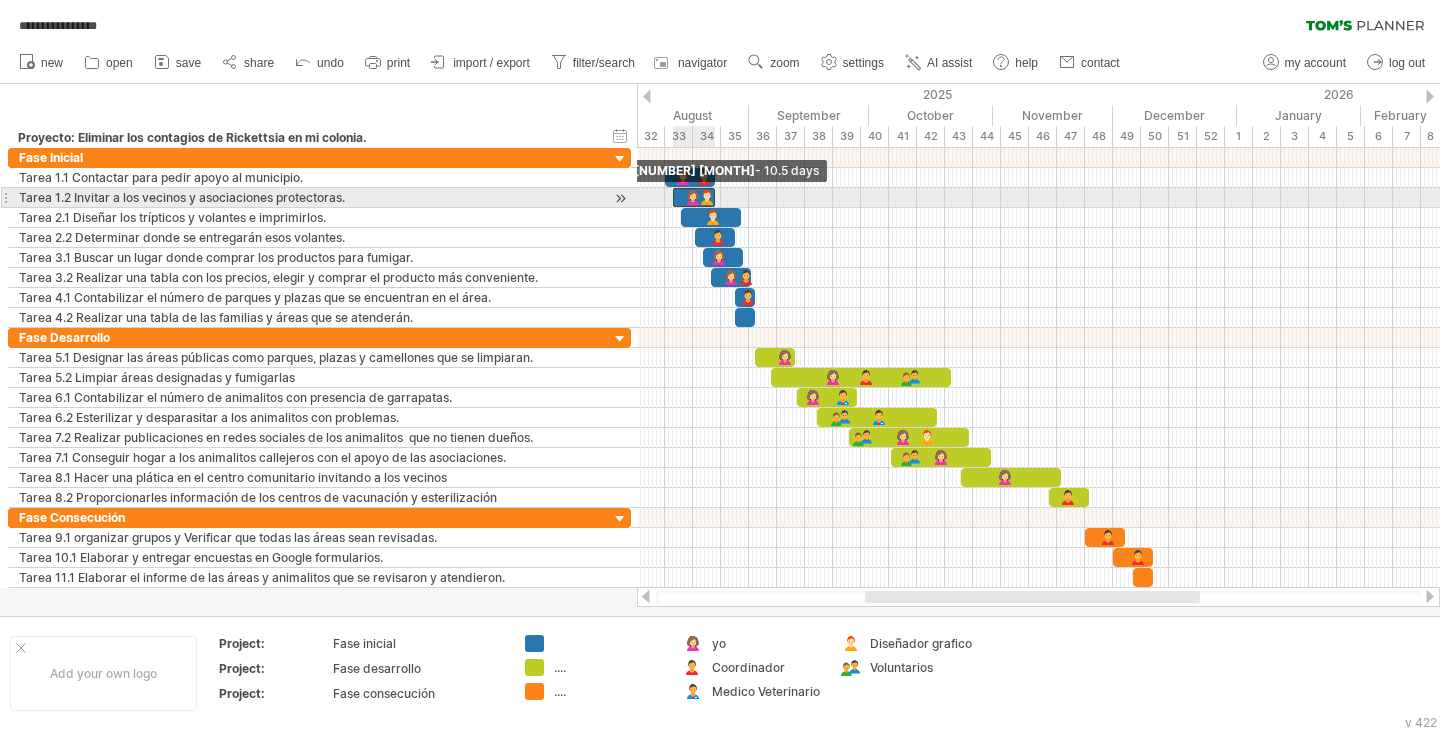 click at bounding box center [673, 197] 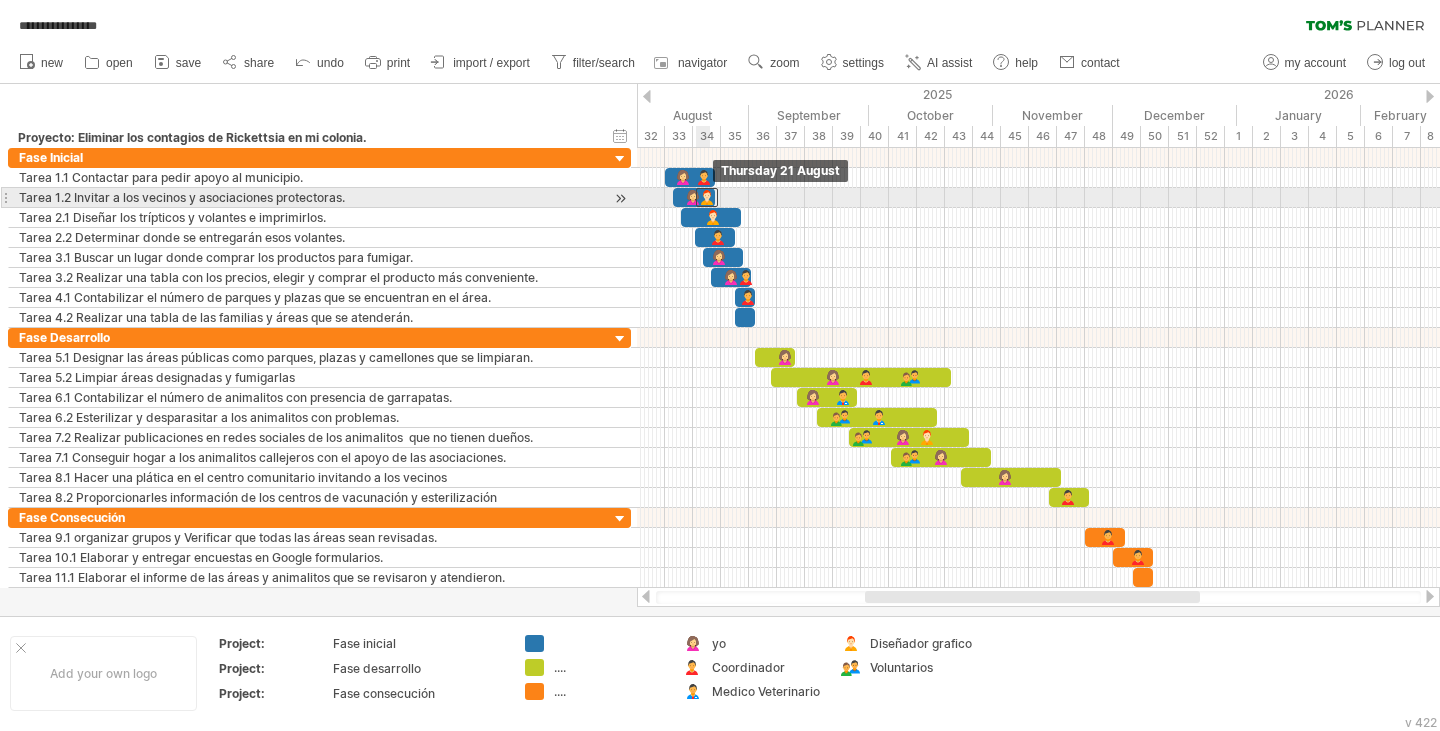 click at bounding box center [707, 197] 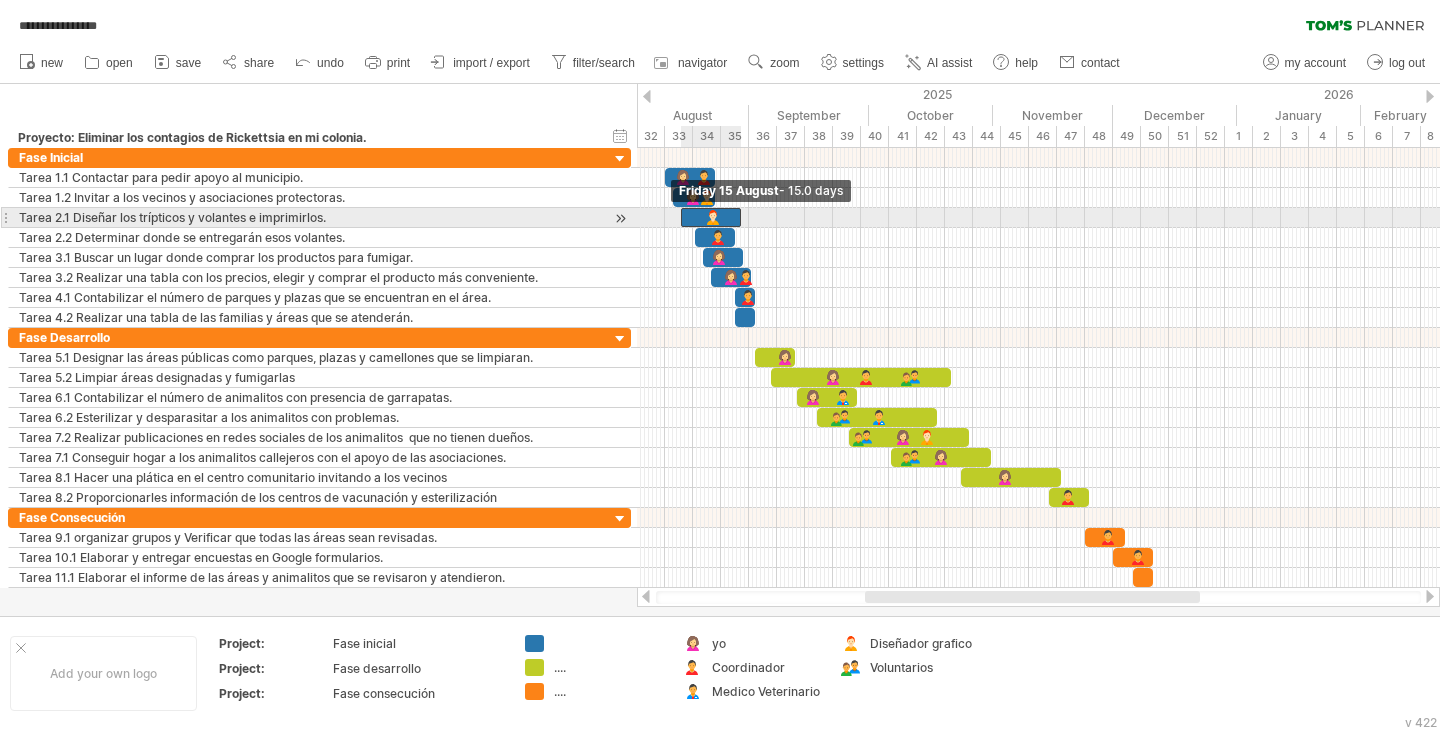 click at bounding box center [681, 217] 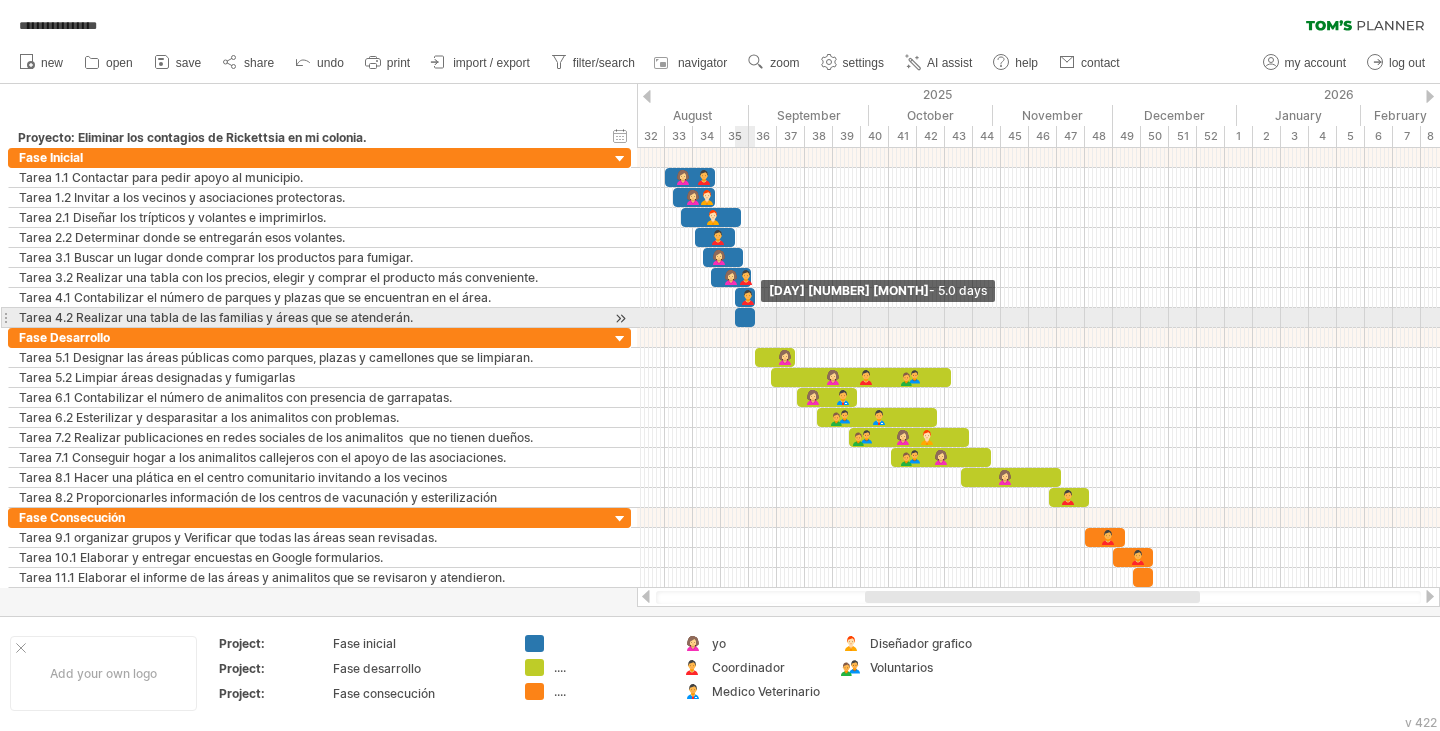 click at bounding box center (755, 317) 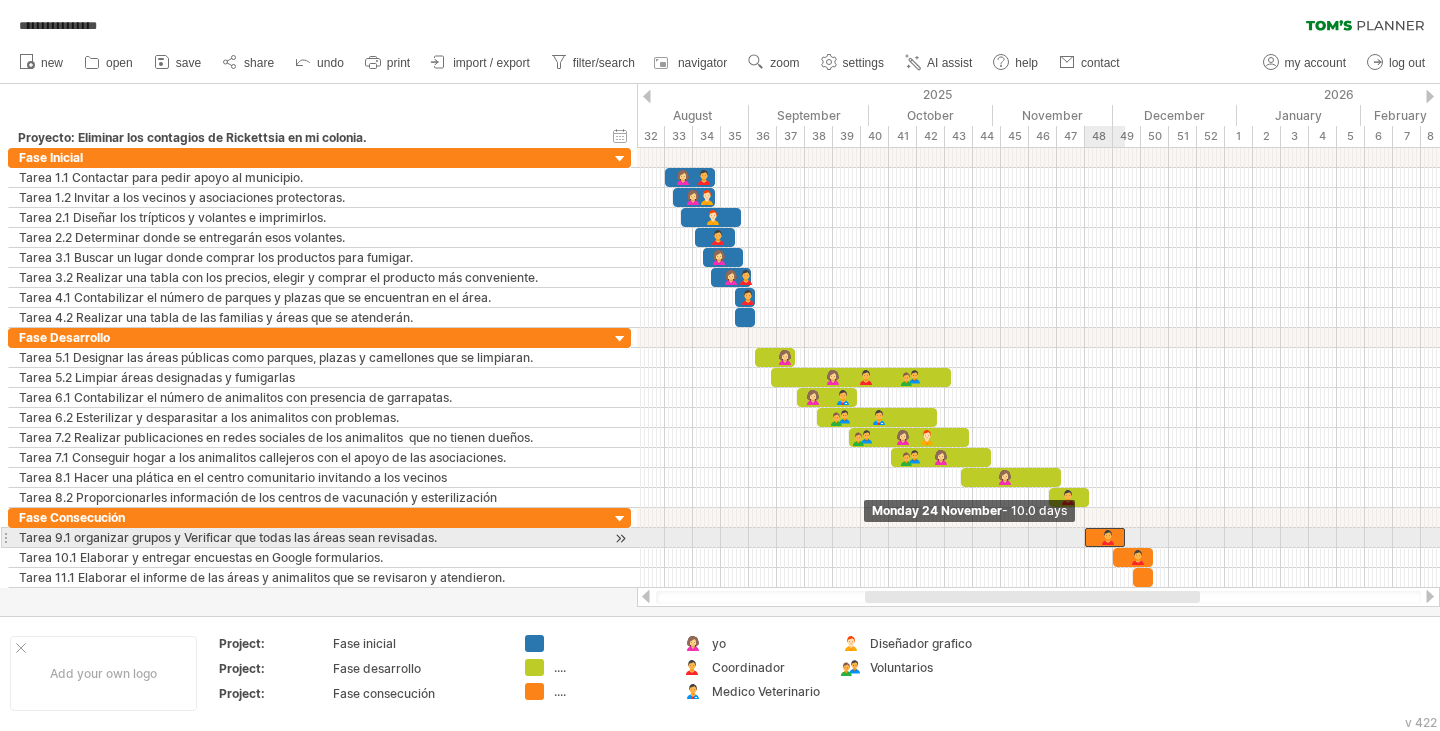 click at bounding box center [1085, 537] 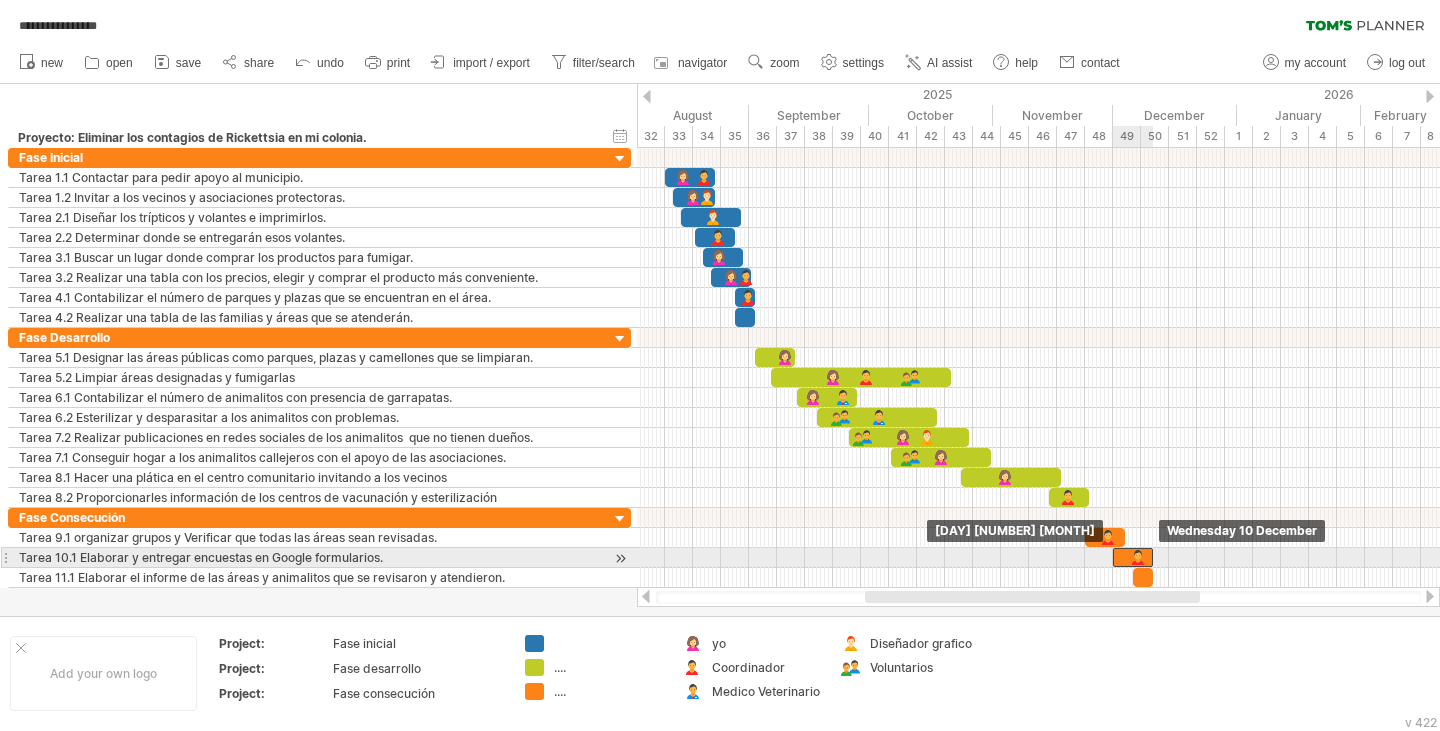 click at bounding box center [1133, 557] 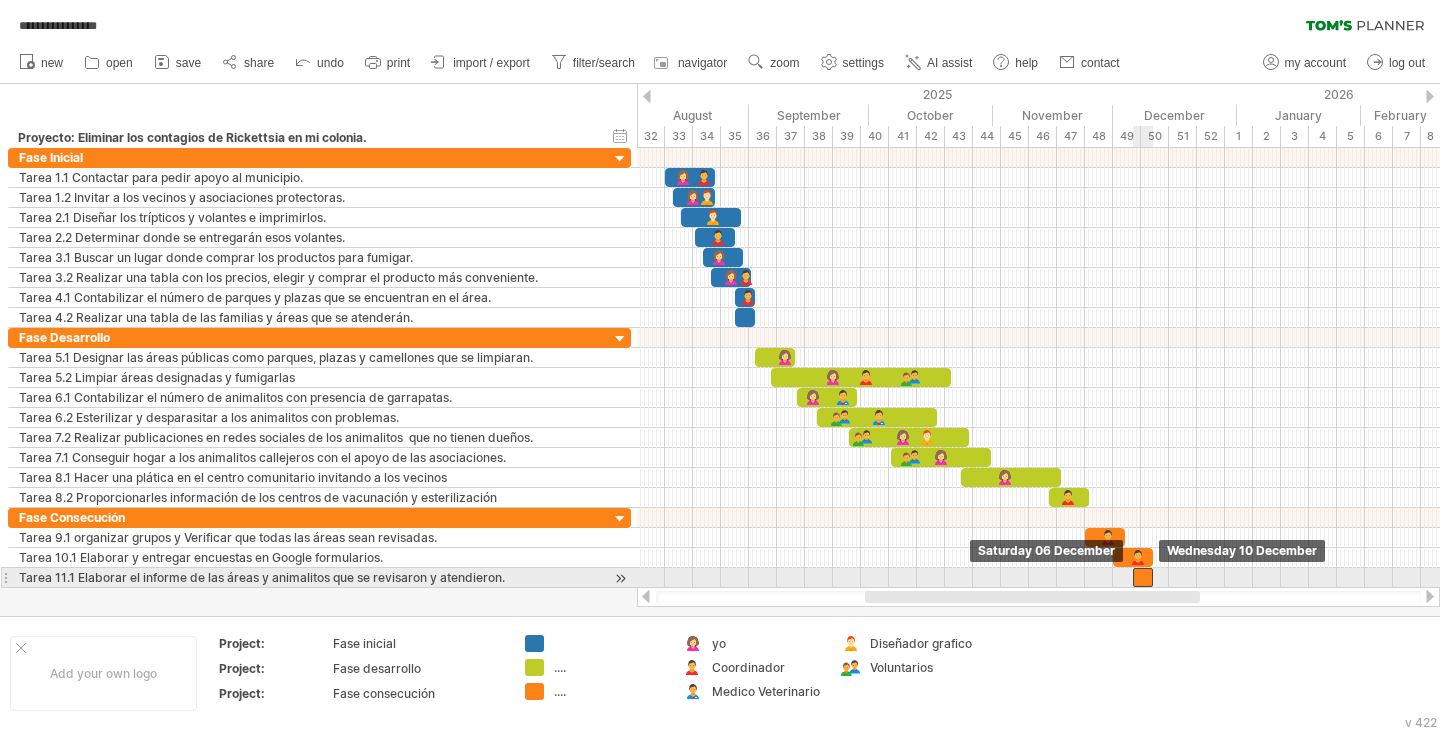 click at bounding box center [1143, 577] 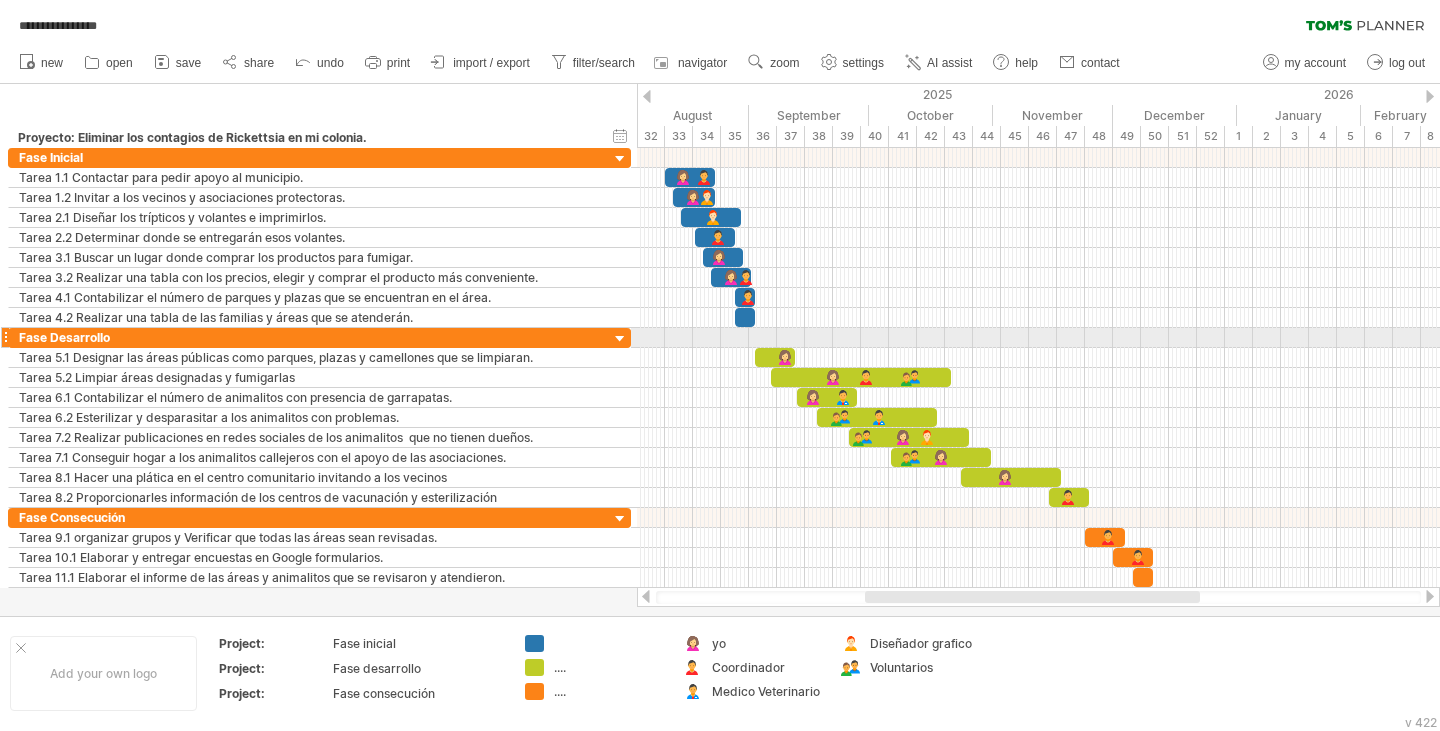 click at bounding box center [1038, 338] 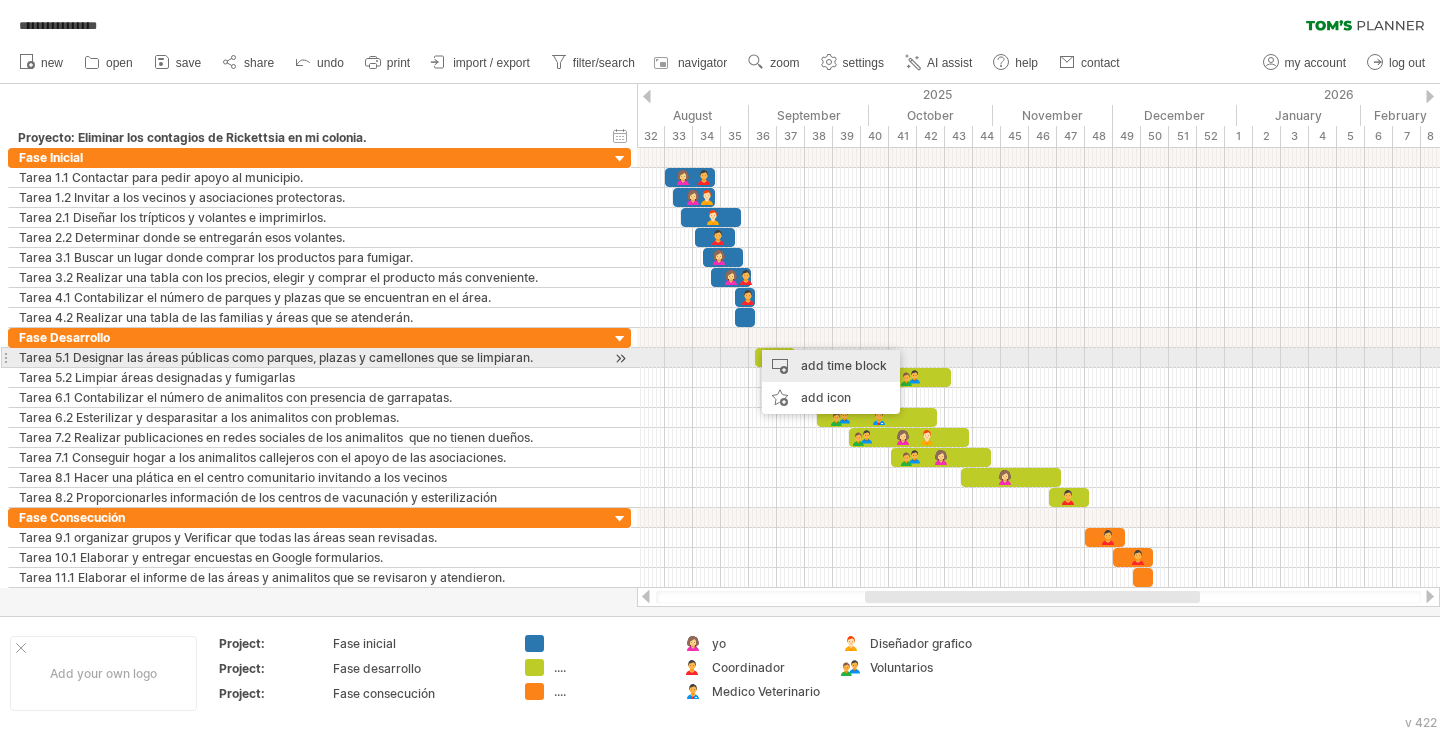 click on "add time block" at bounding box center [831, 366] 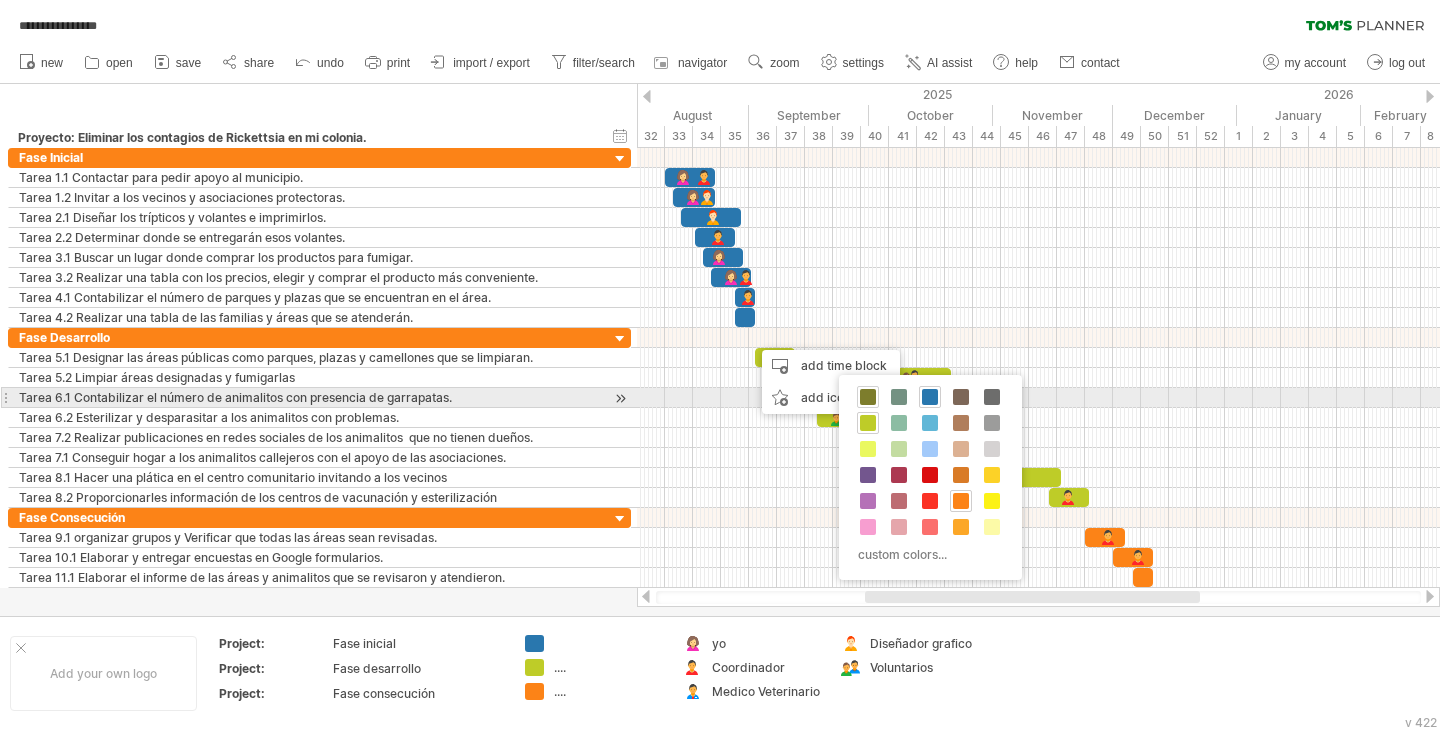 click at bounding box center [868, 397] 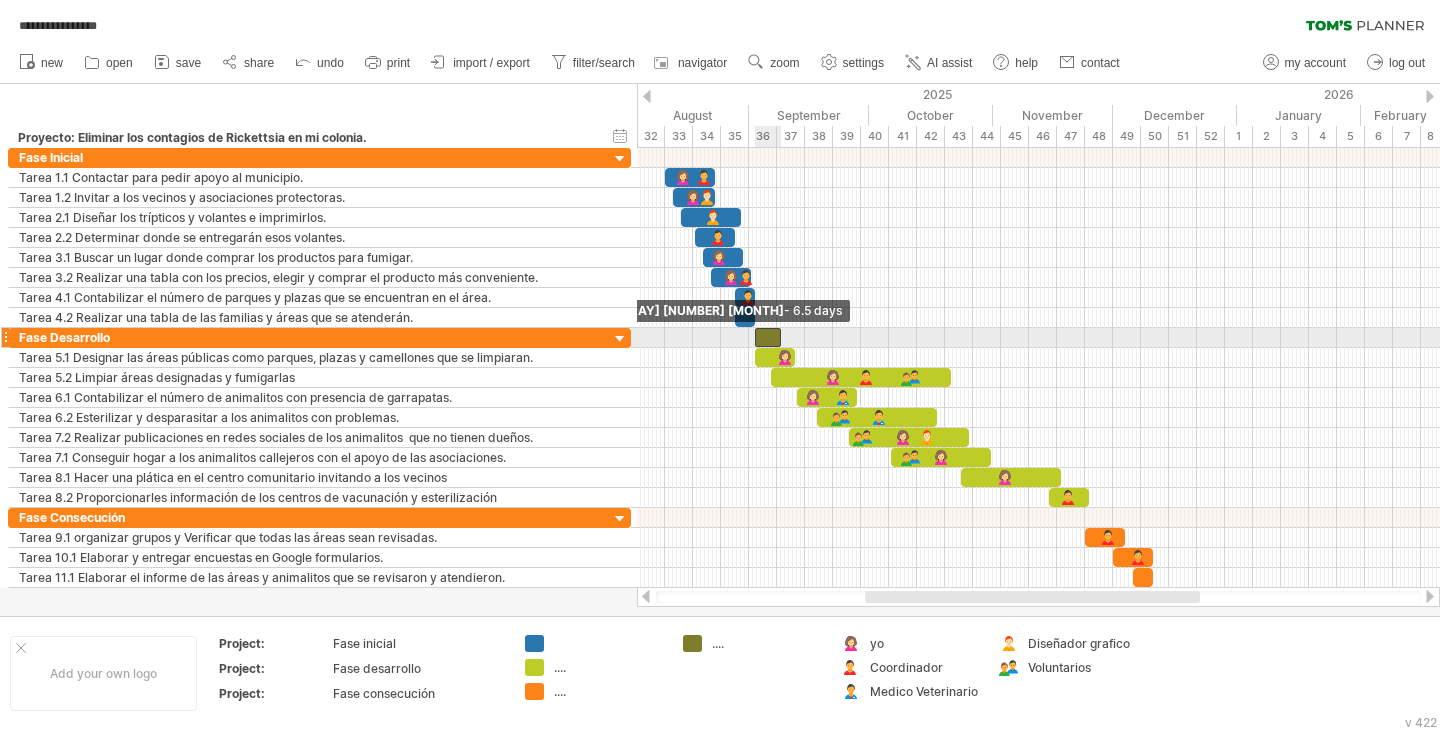 click at bounding box center (755, 337) 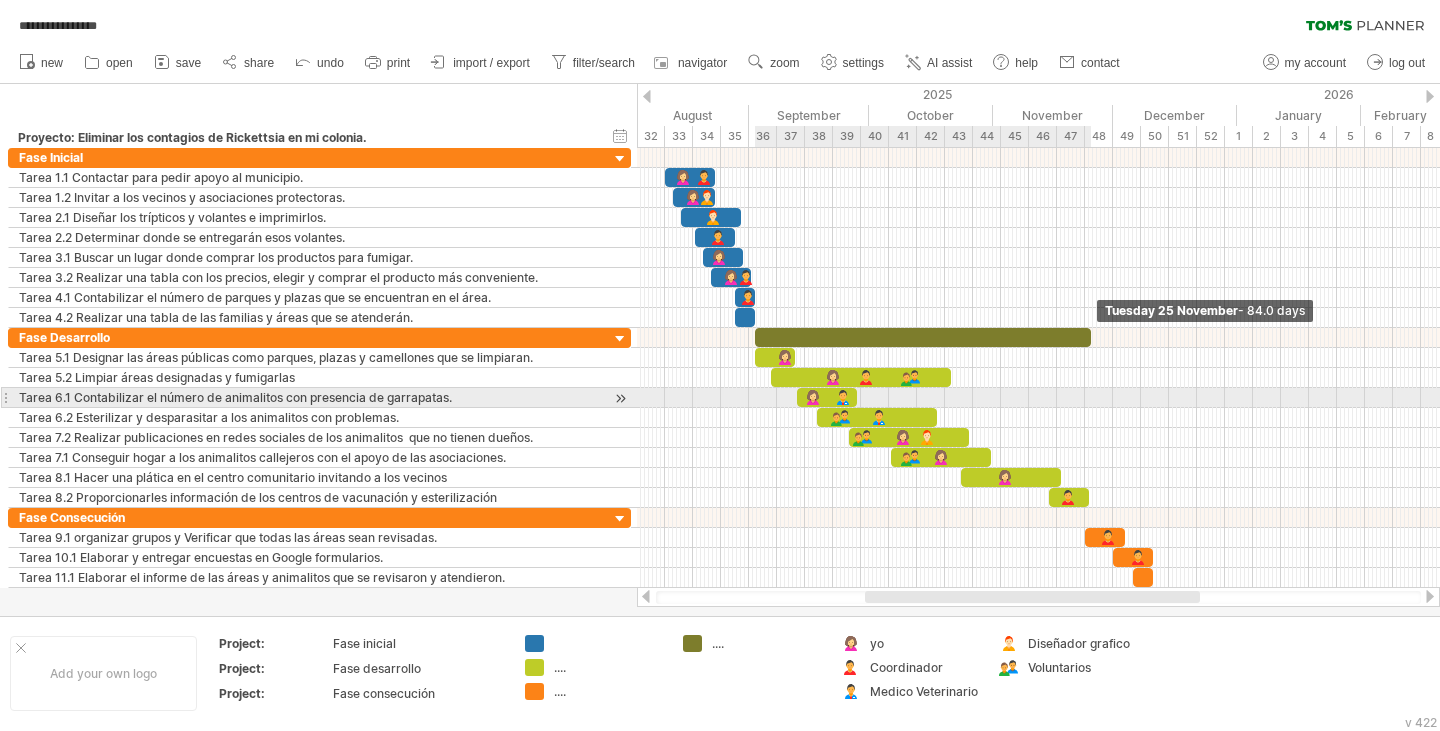drag, startPoint x: 780, startPoint y: 338, endPoint x: 1089, endPoint y: 394, distance: 314.03345 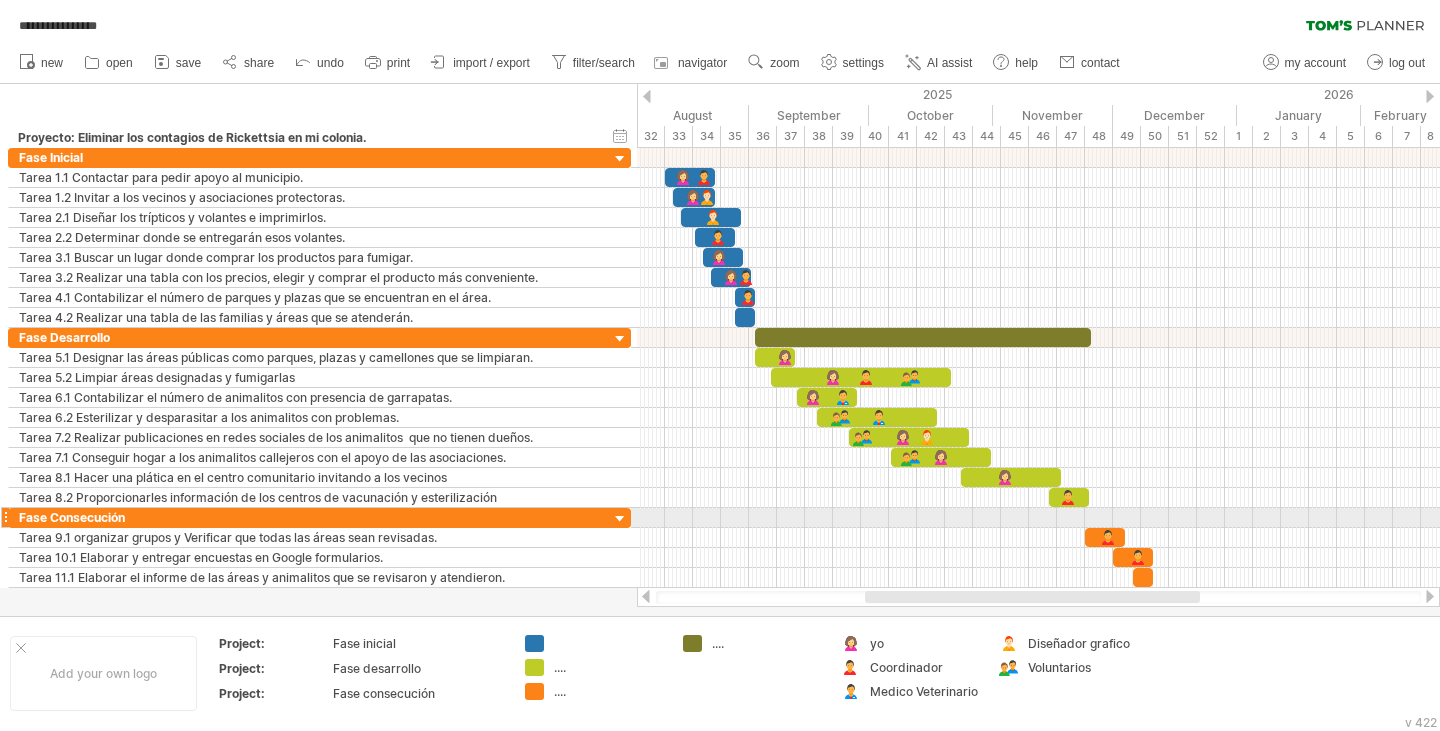click at bounding box center (1038, 518) 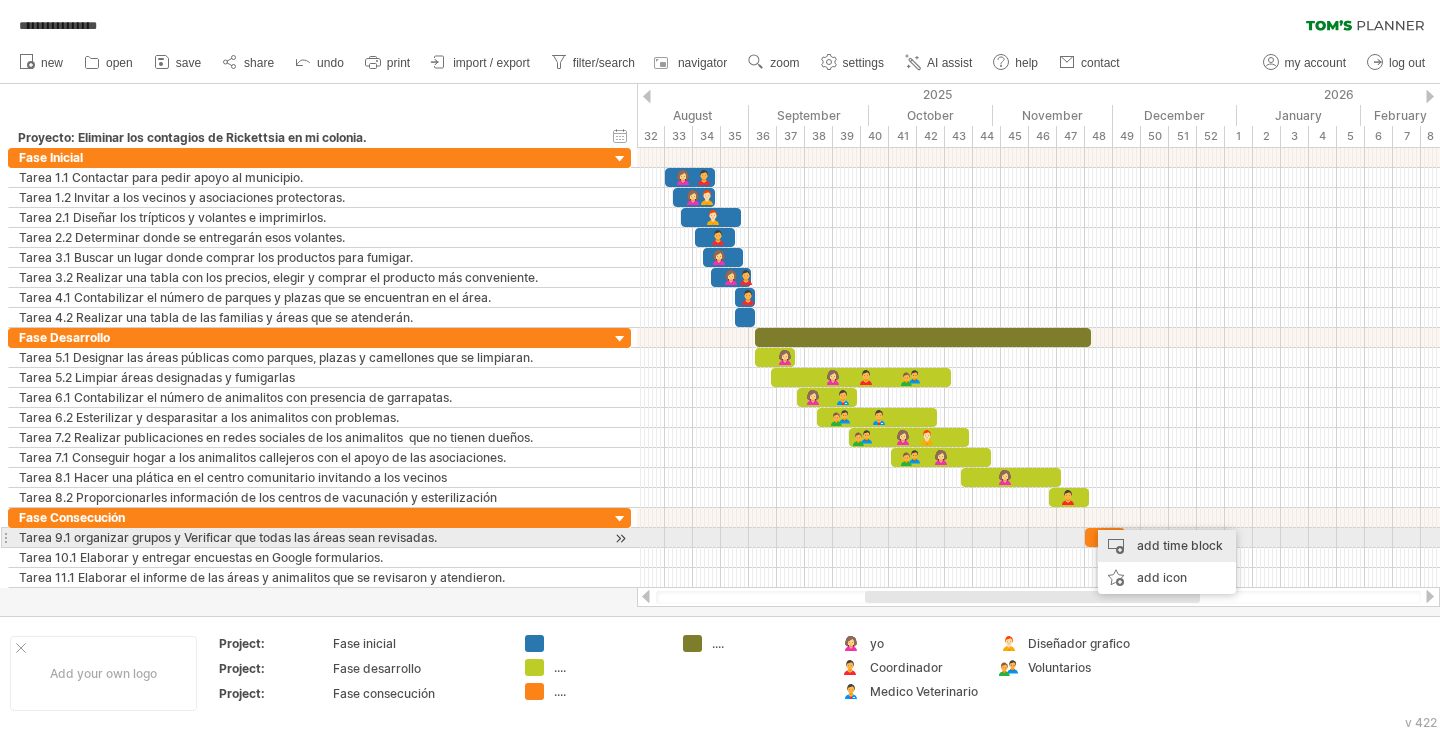 click on "add time block" at bounding box center (1167, 546) 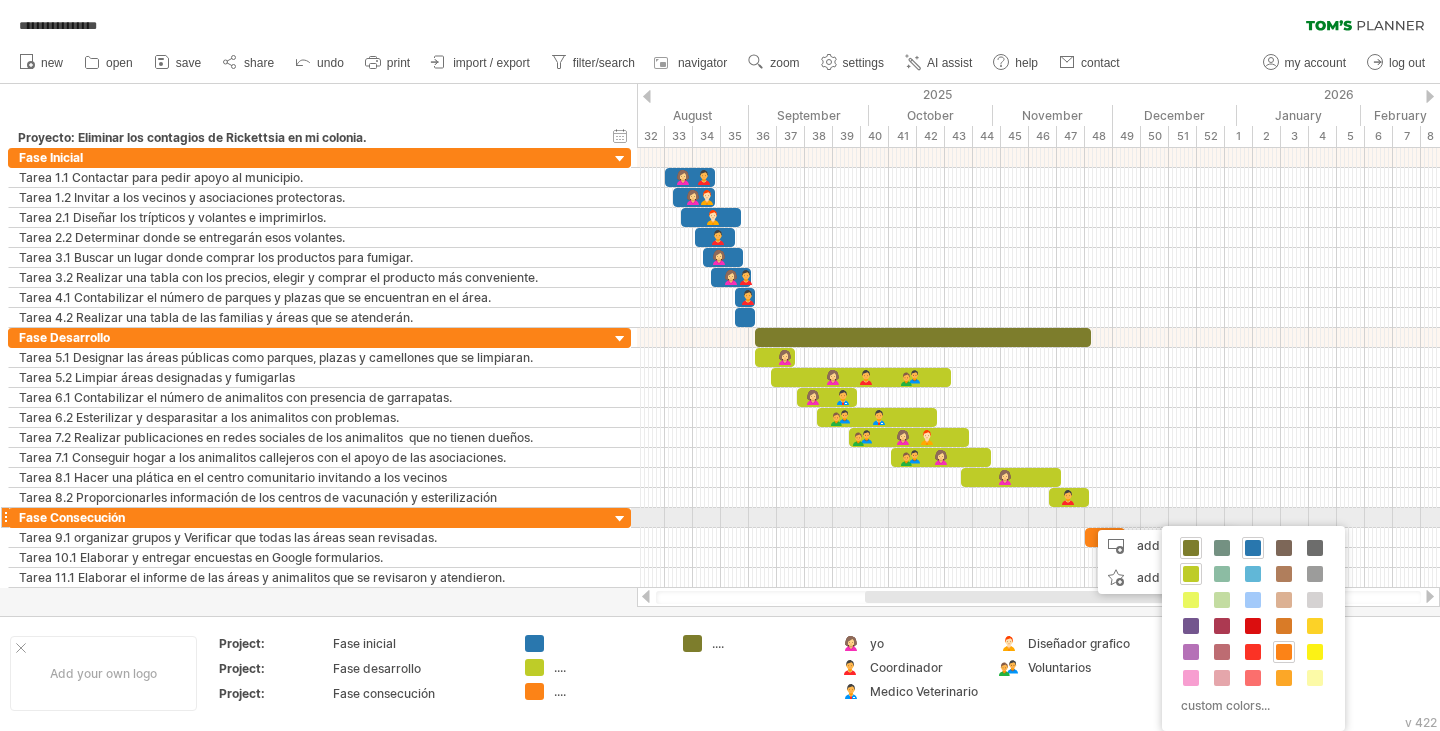 click at bounding box center (1038, 518) 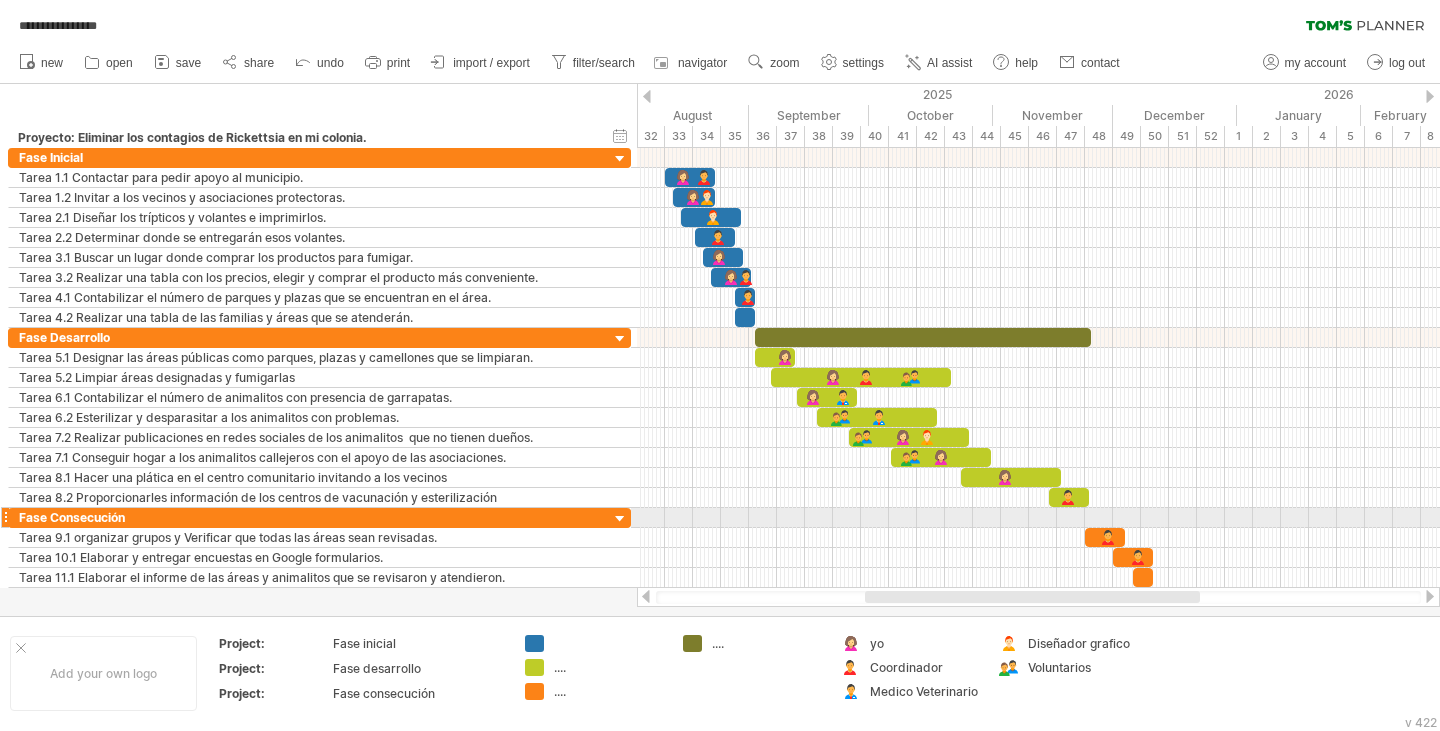 click at bounding box center [1038, 518] 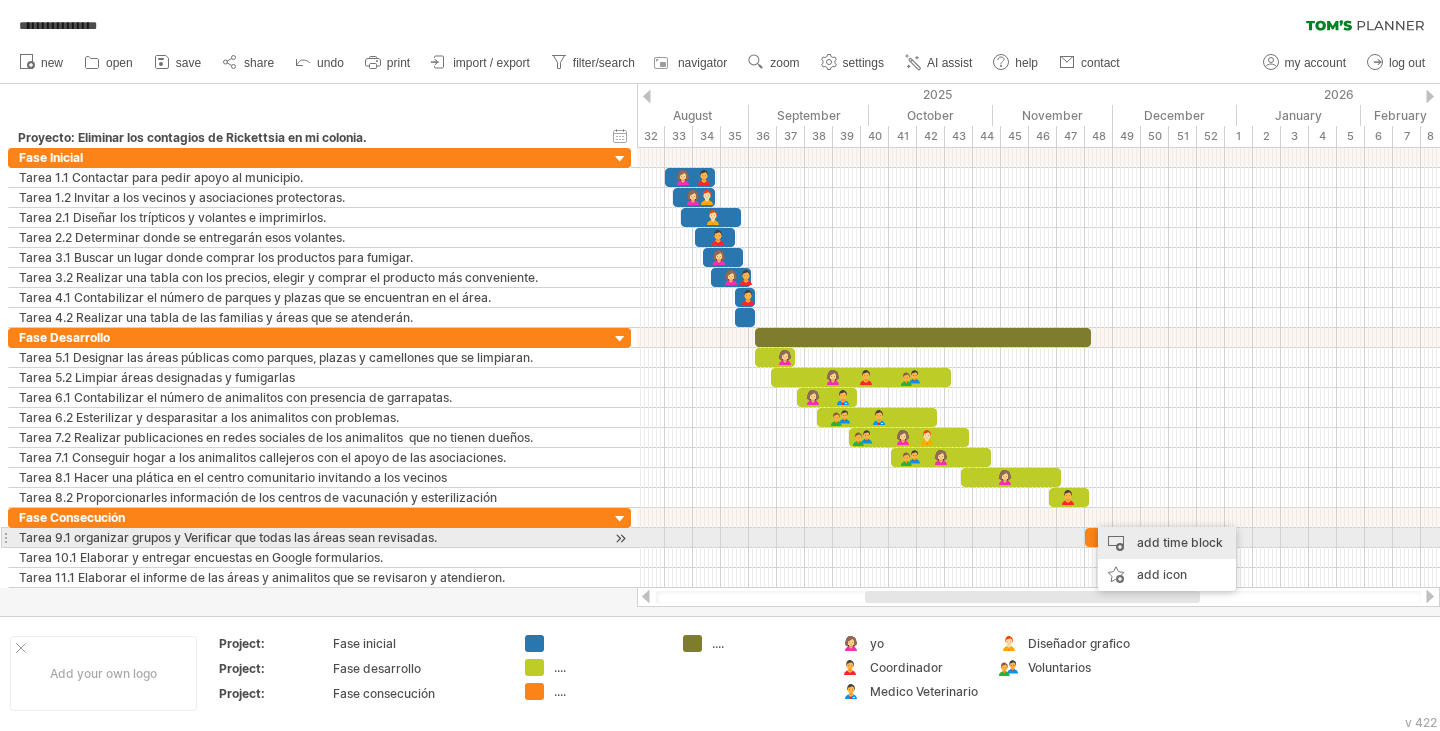 click on "add time block" at bounding box center [1167, 543] 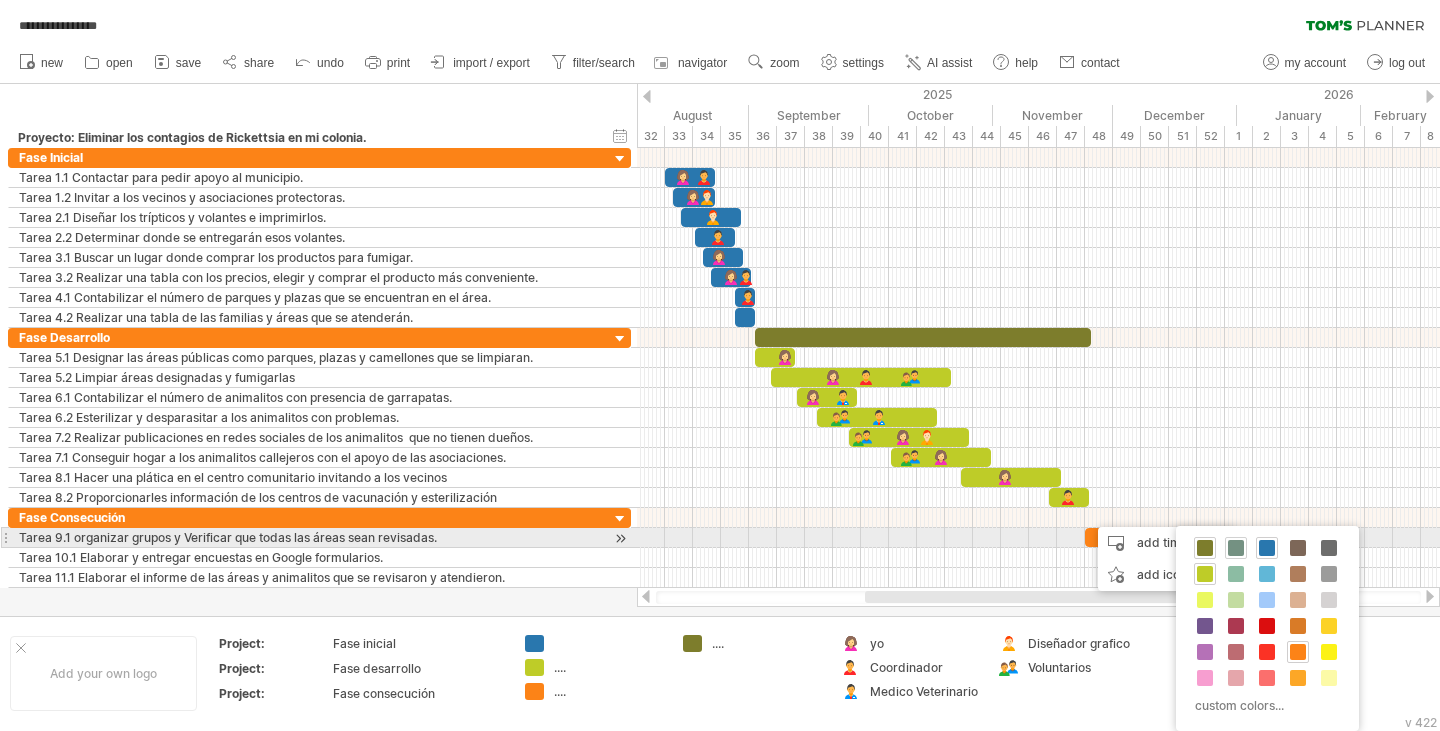 click at bounding box center [1236, 548] 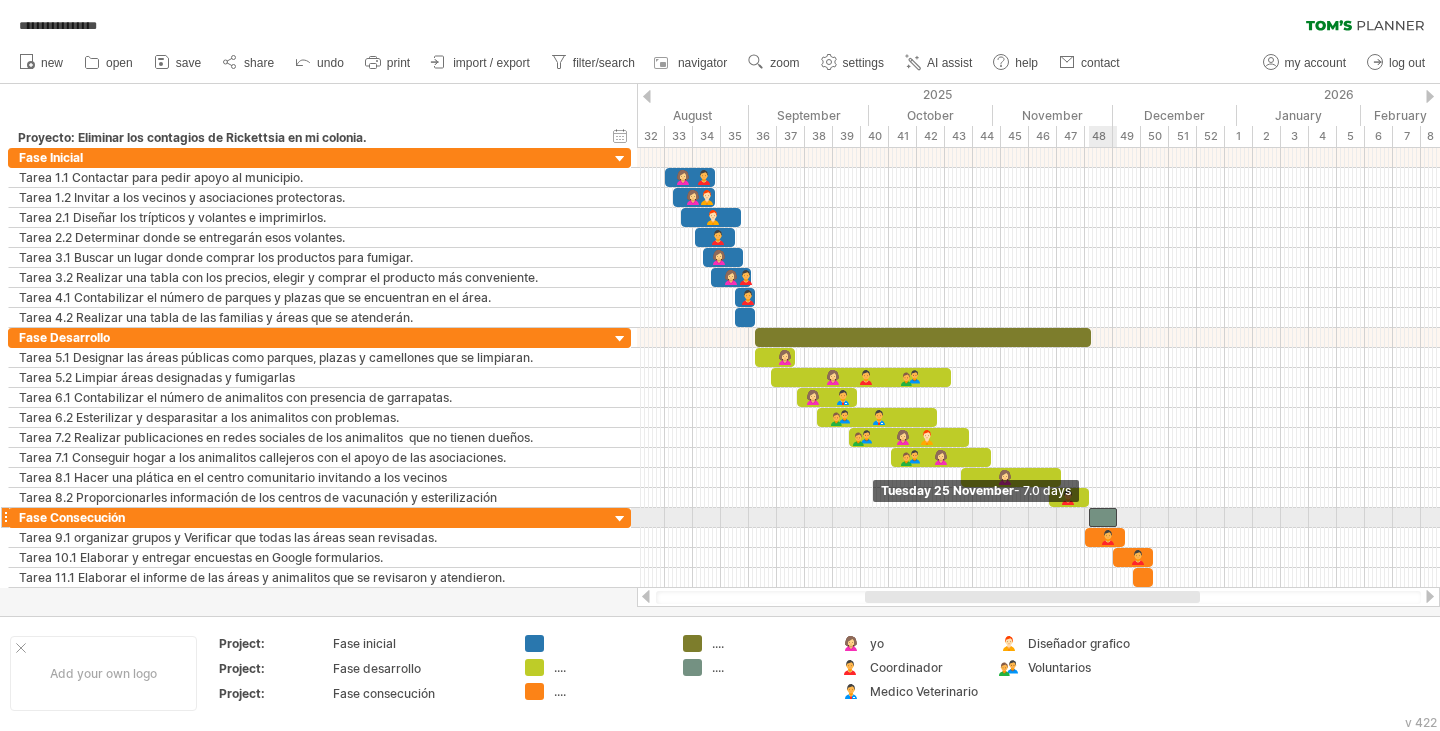 click at bounding box center [1089, 517] 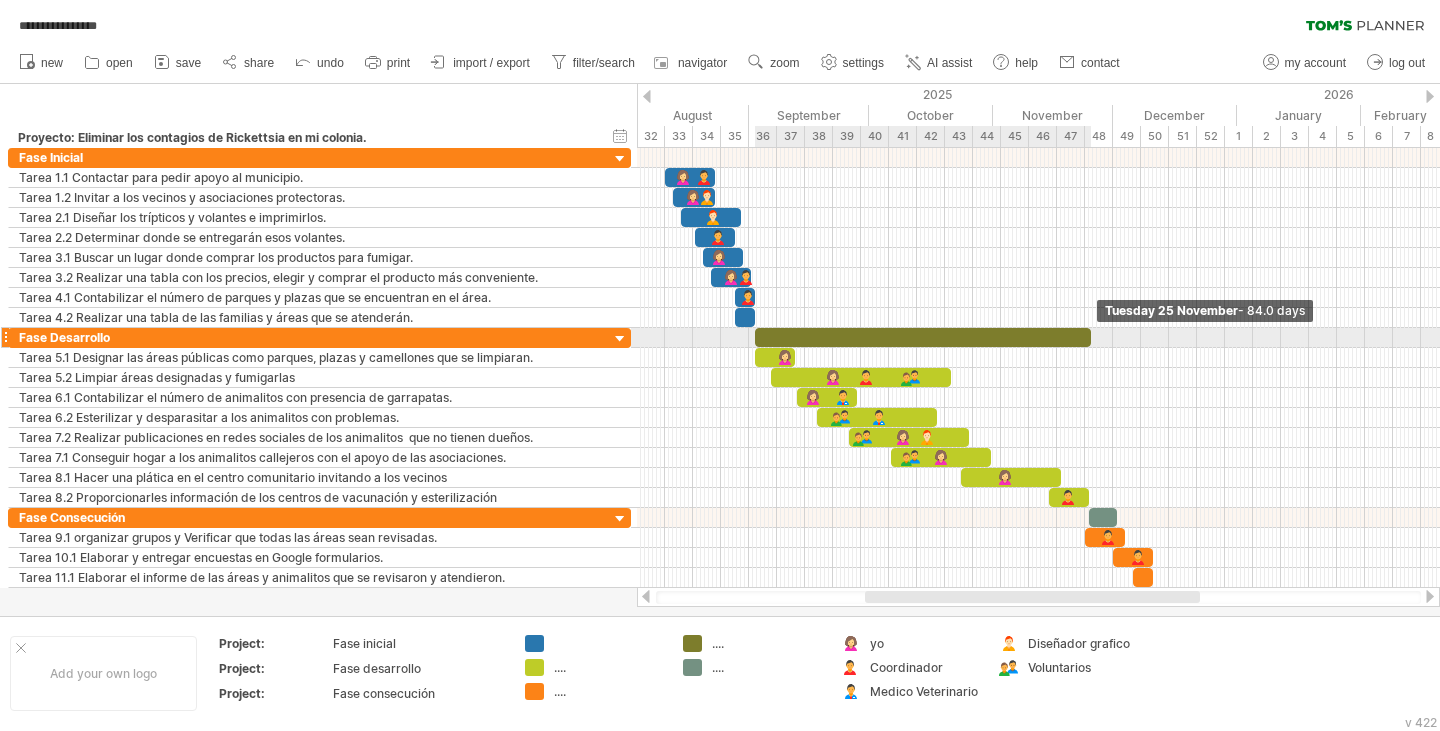 click at bounding box center (1091, 337) 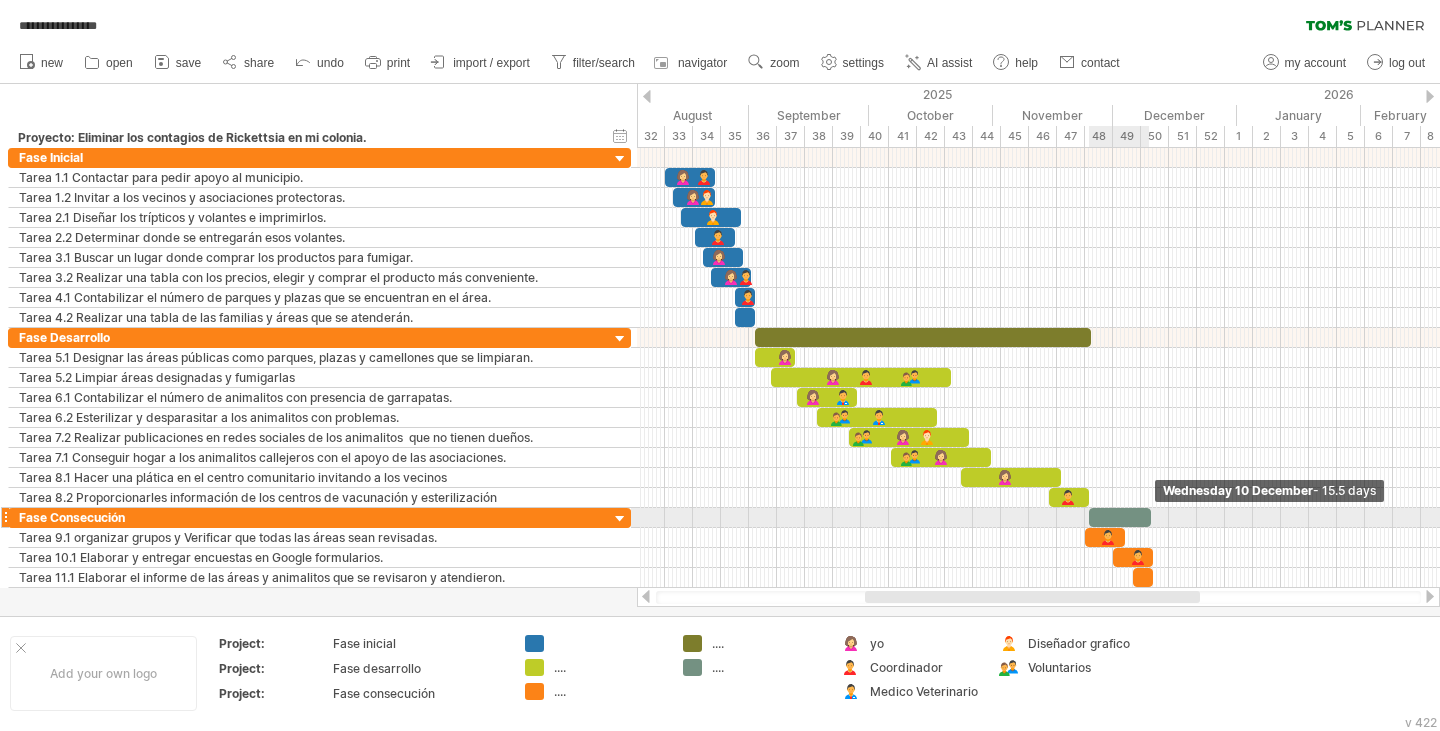 drag, startPoint x: 1116, startPoint y: 518, endPoint x: 1149, endPoint y: 524, distance: 33.54102 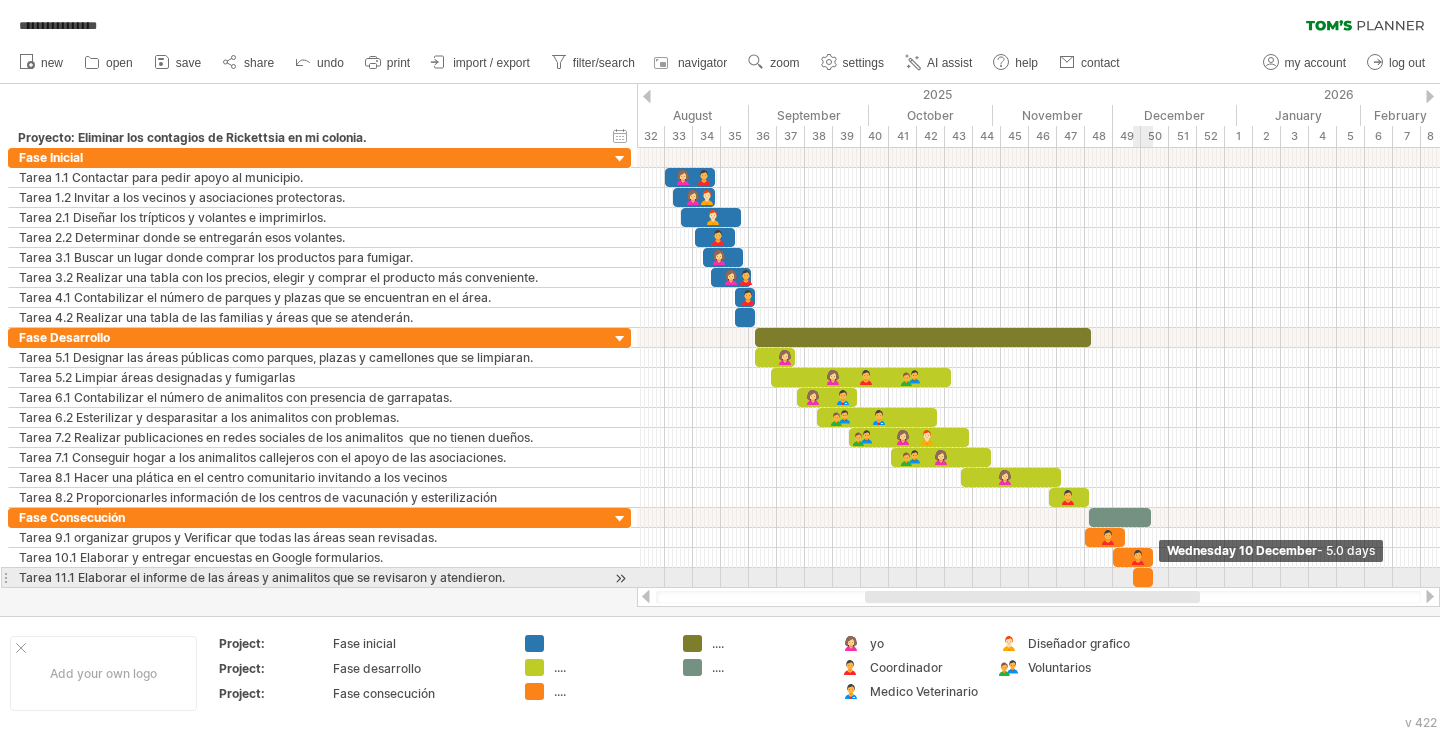 click at bounding box center (1153, 577) 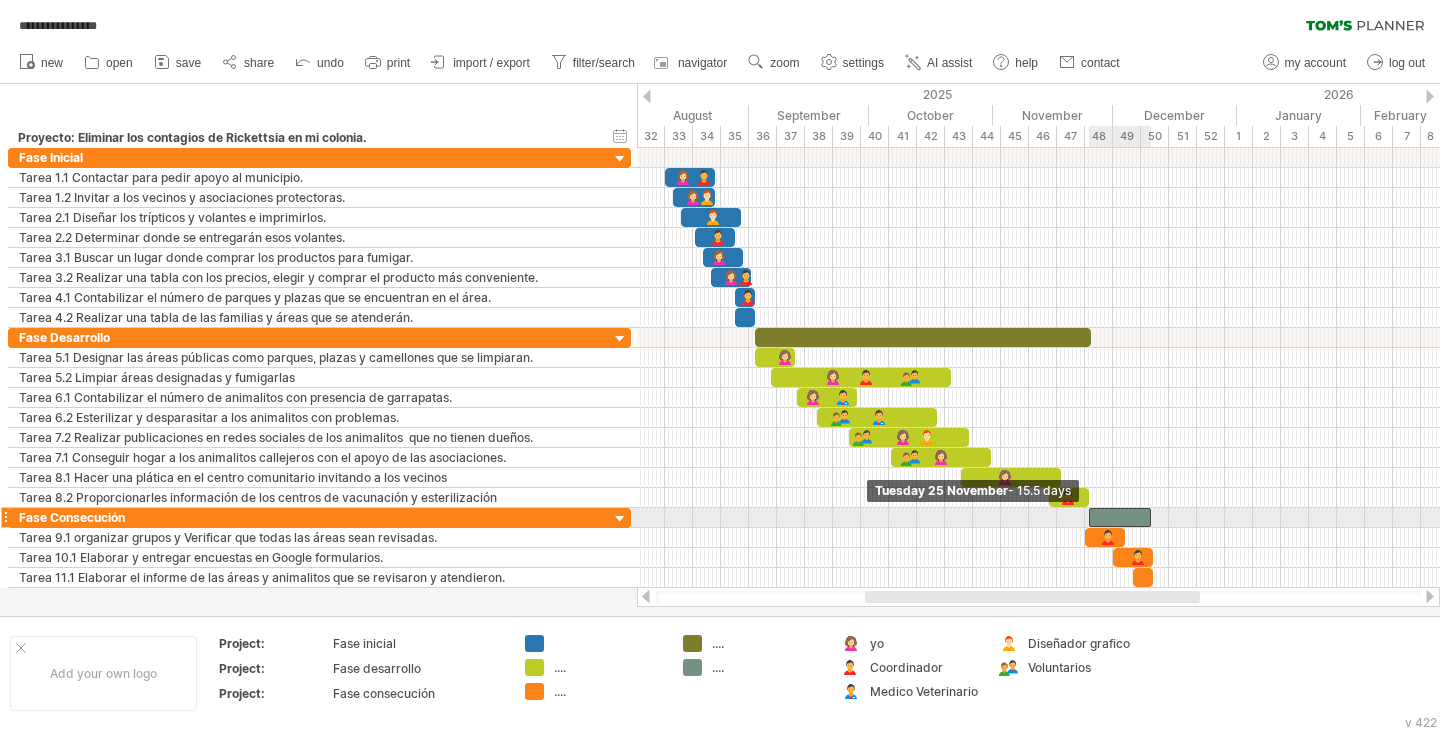 click at bounding box center [1089, 517] 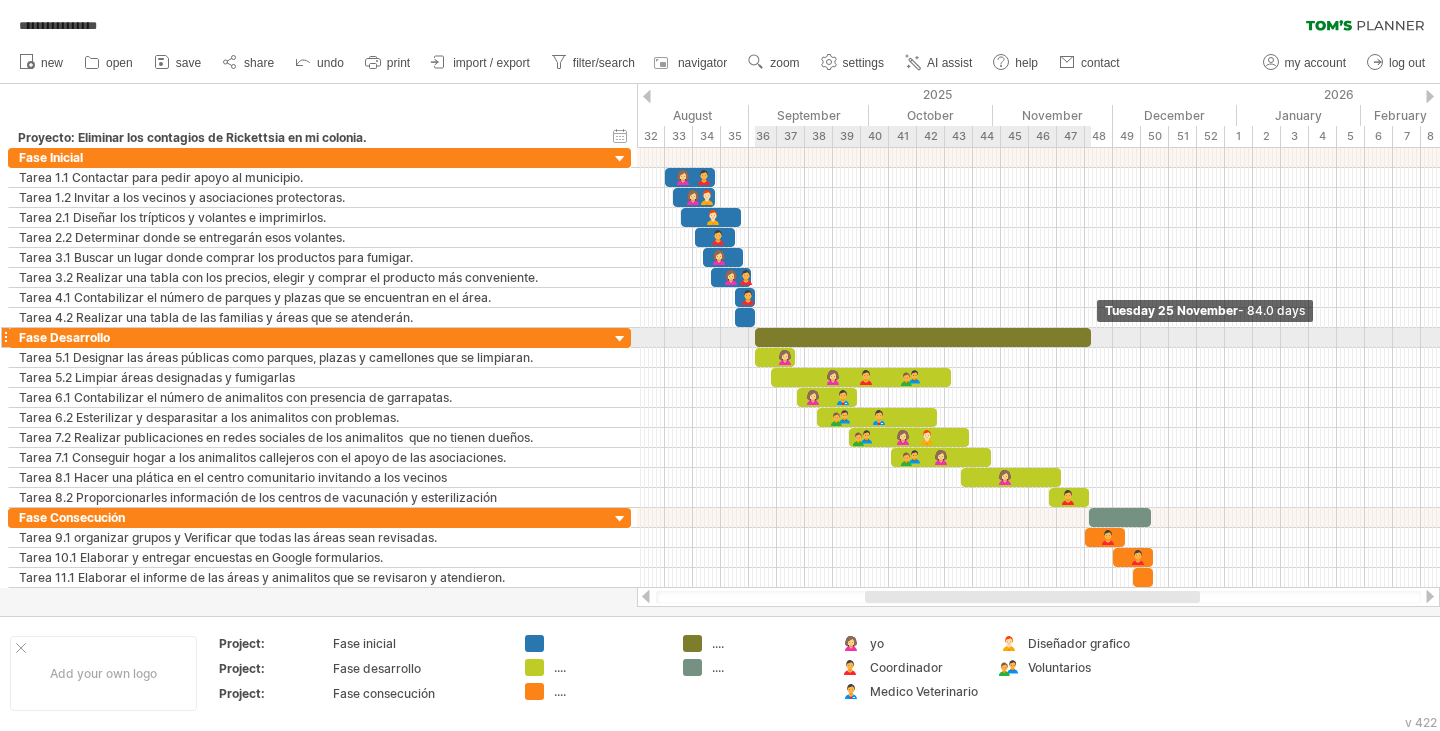 click at bounding box center [1091, 337] 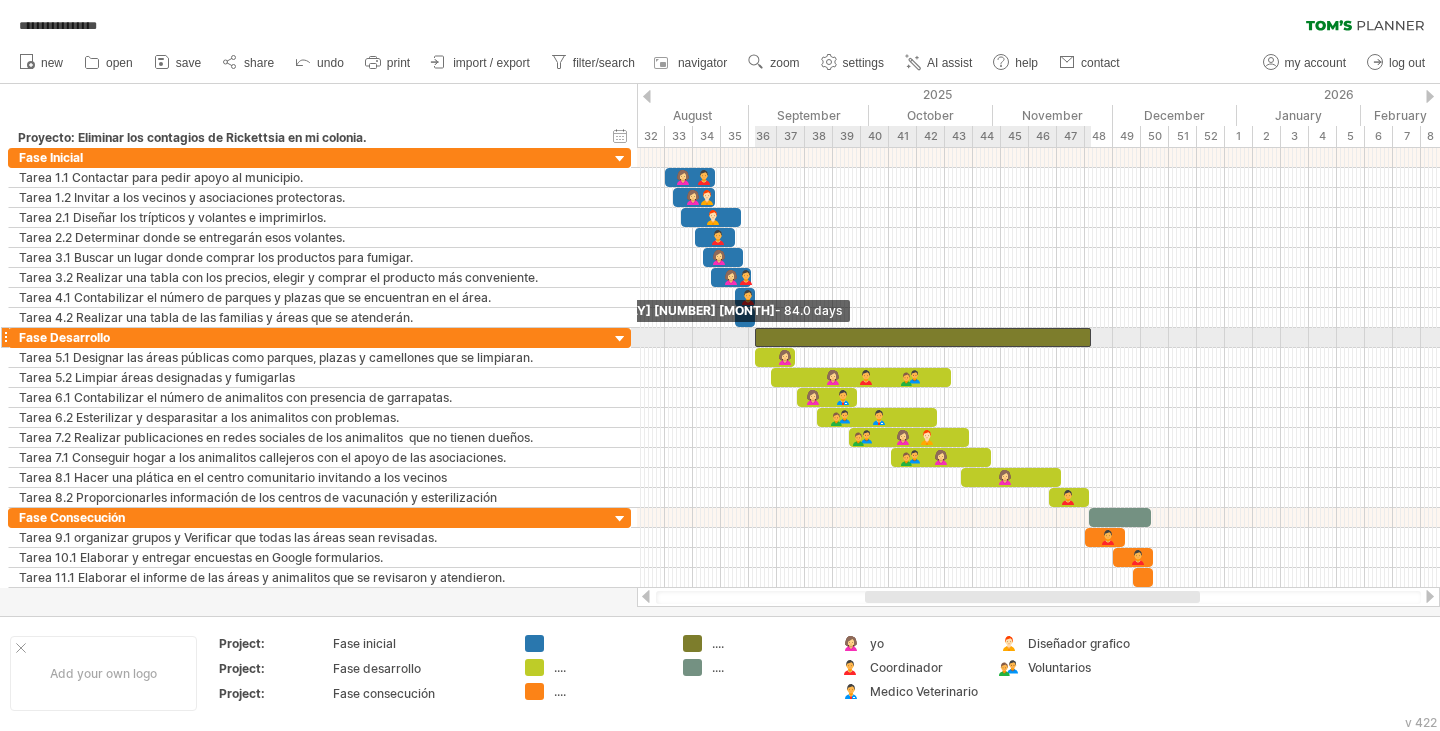 click at bounding box center (755, 337) 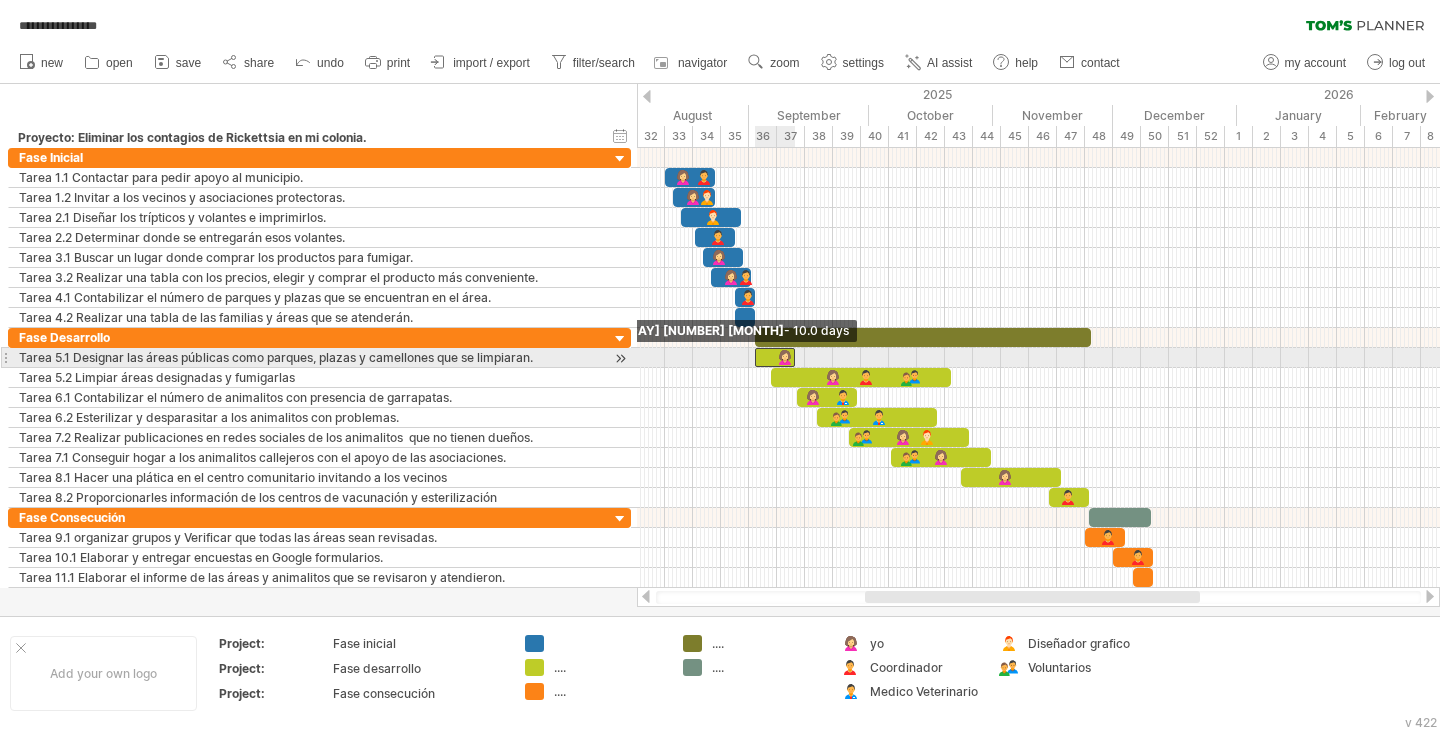 click at bounding box center [755, 357] 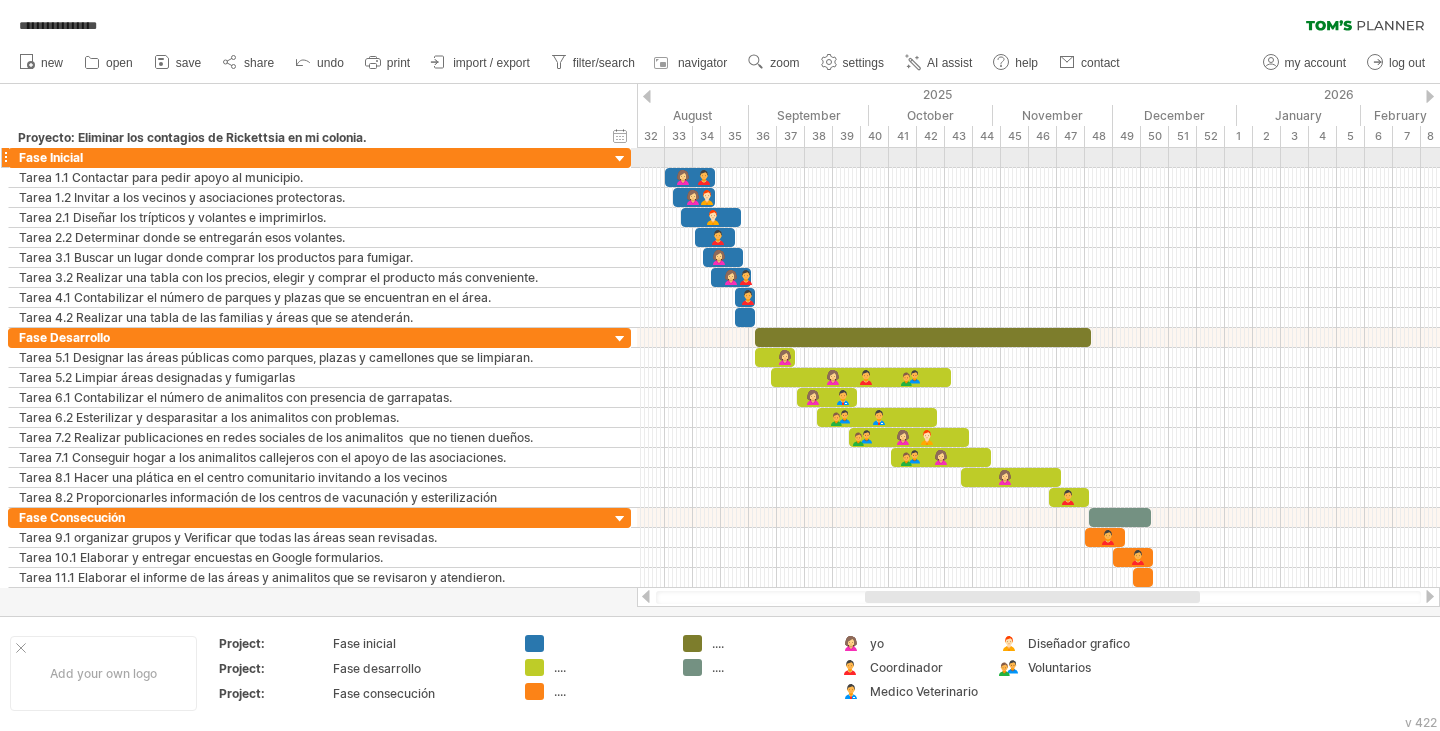 click at bounding box center (1038, 158) 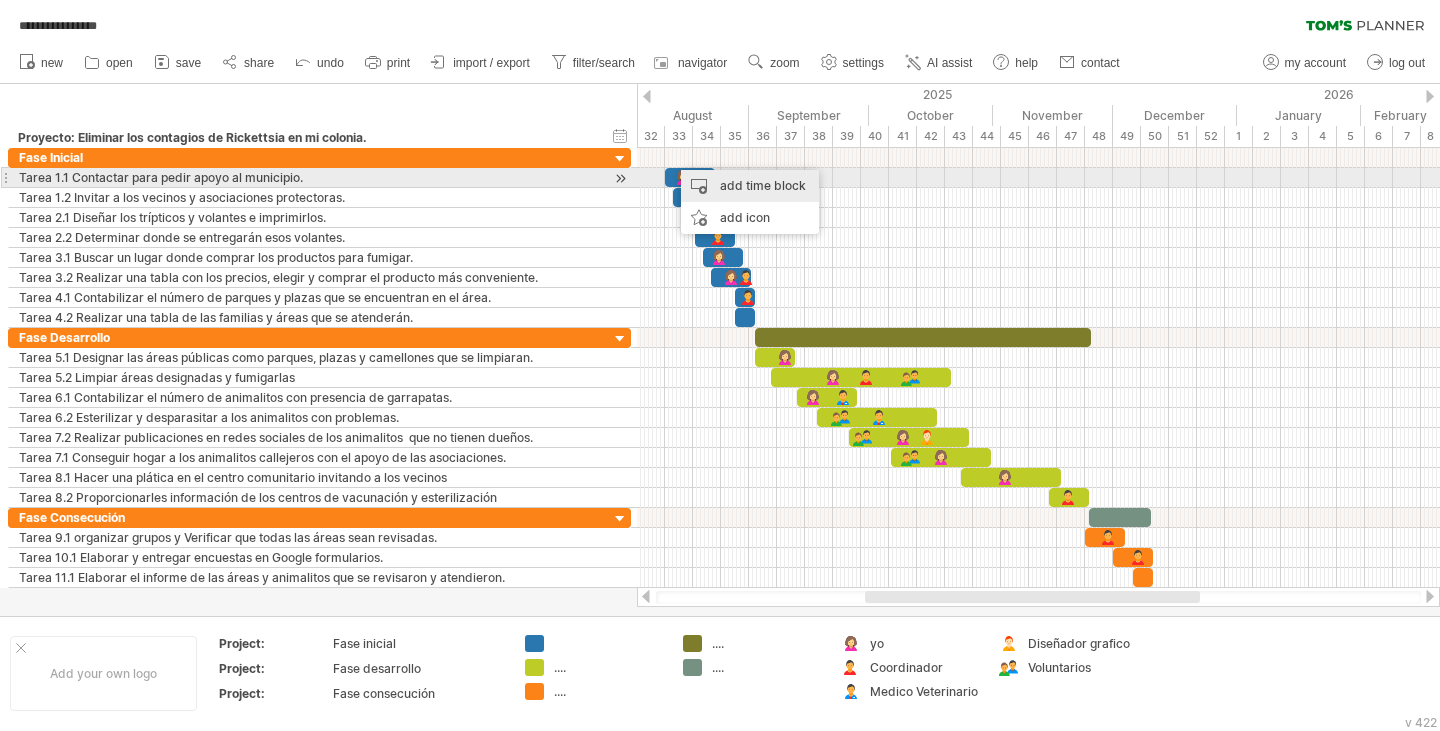 click on "add time block" at bounding box center (750, 186) 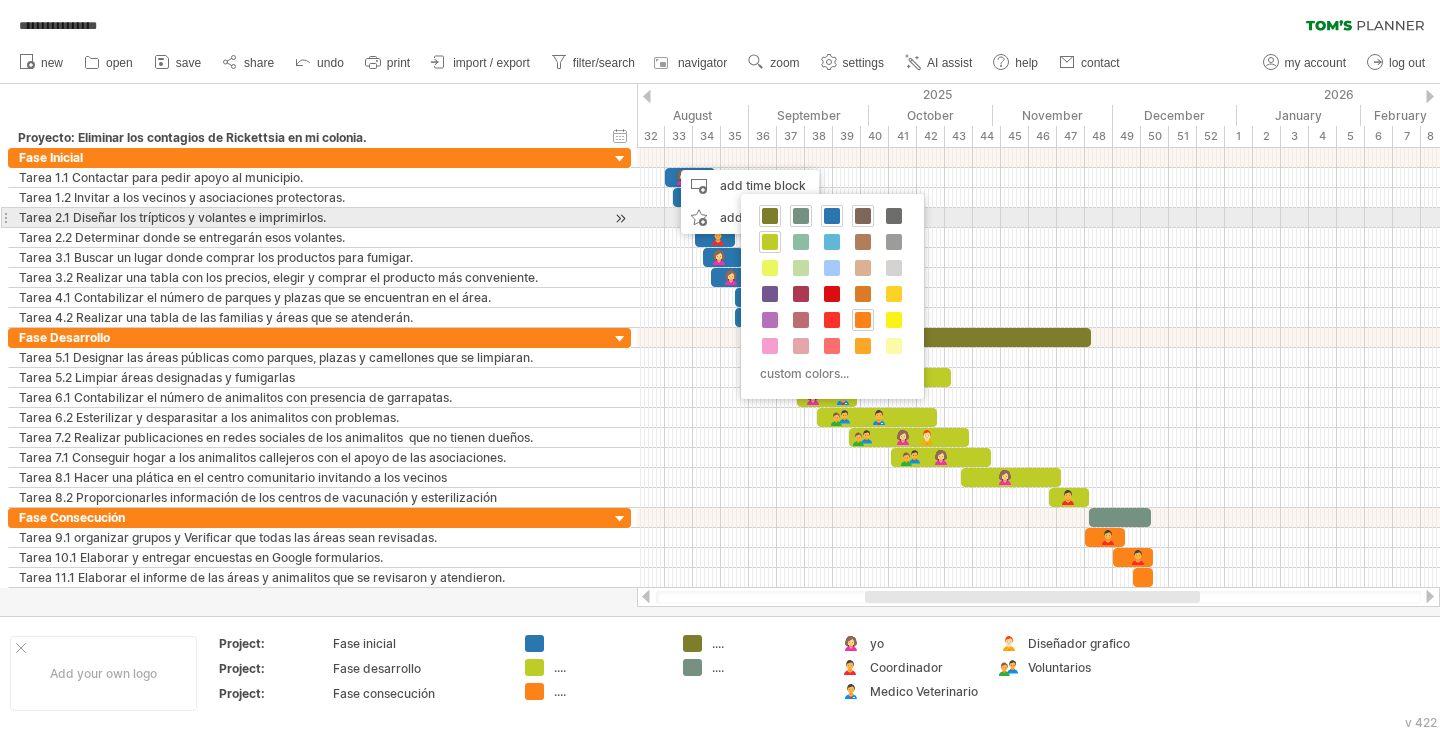 click at bounding box center [863, 216] 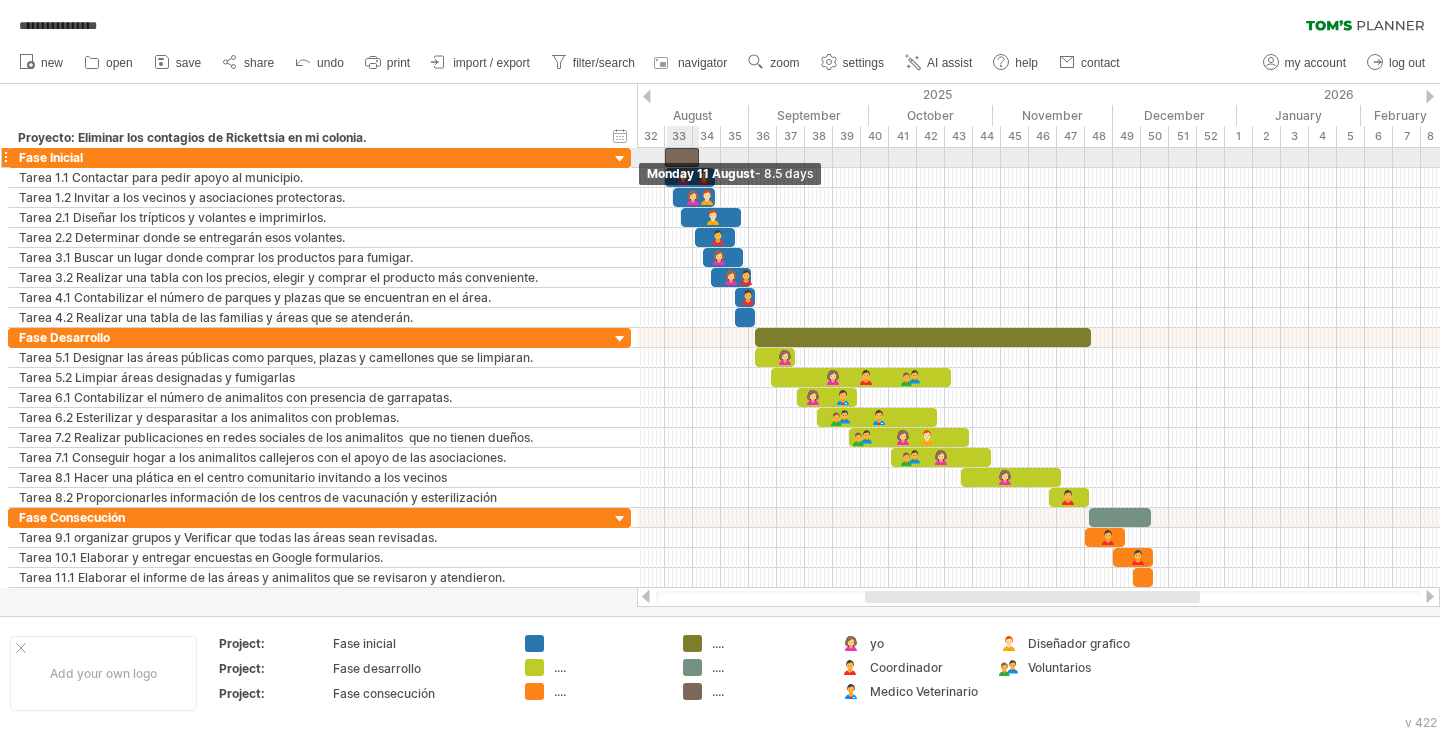 click at bounding box center (665, 157) 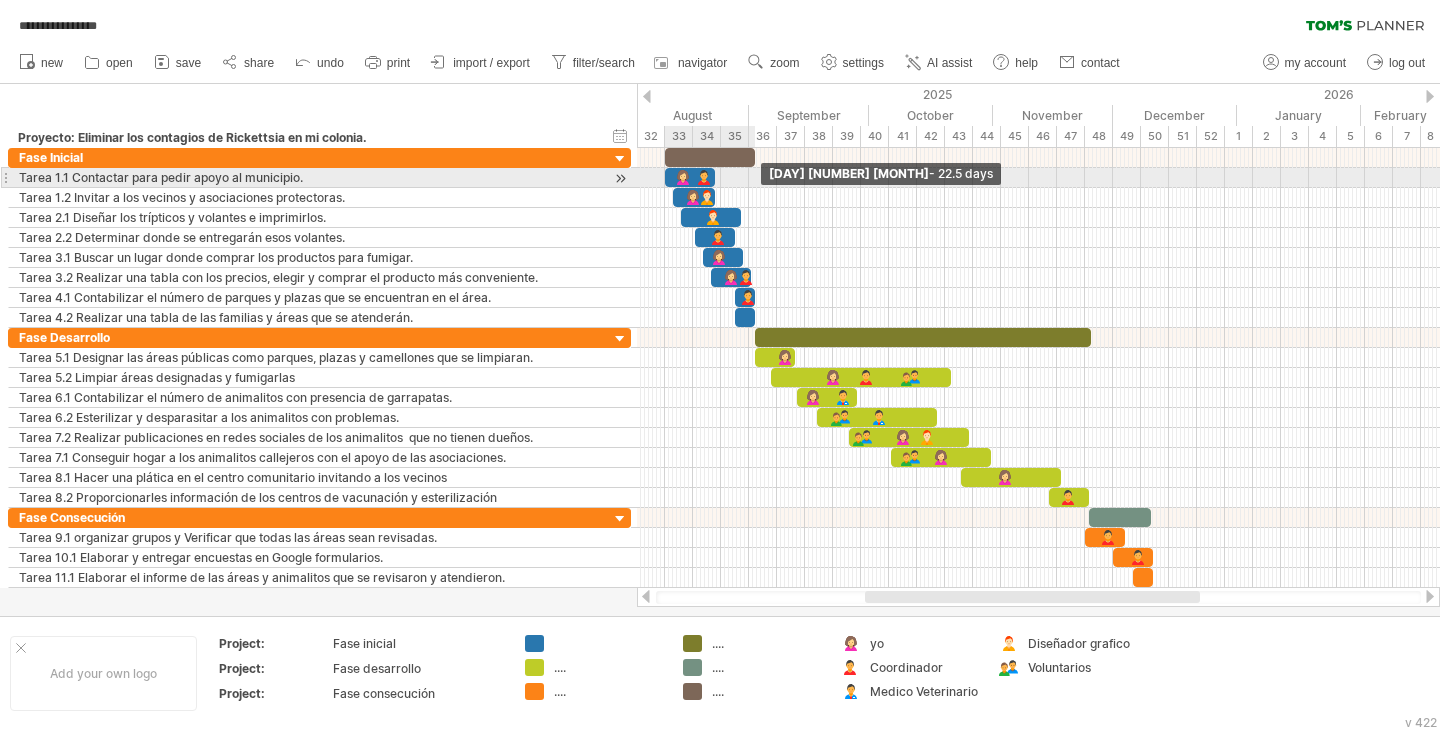 drag, startPoint x: 698, startPoint y: 159, endPoint x: 754, endPoint y: 172, distance: 57.48913 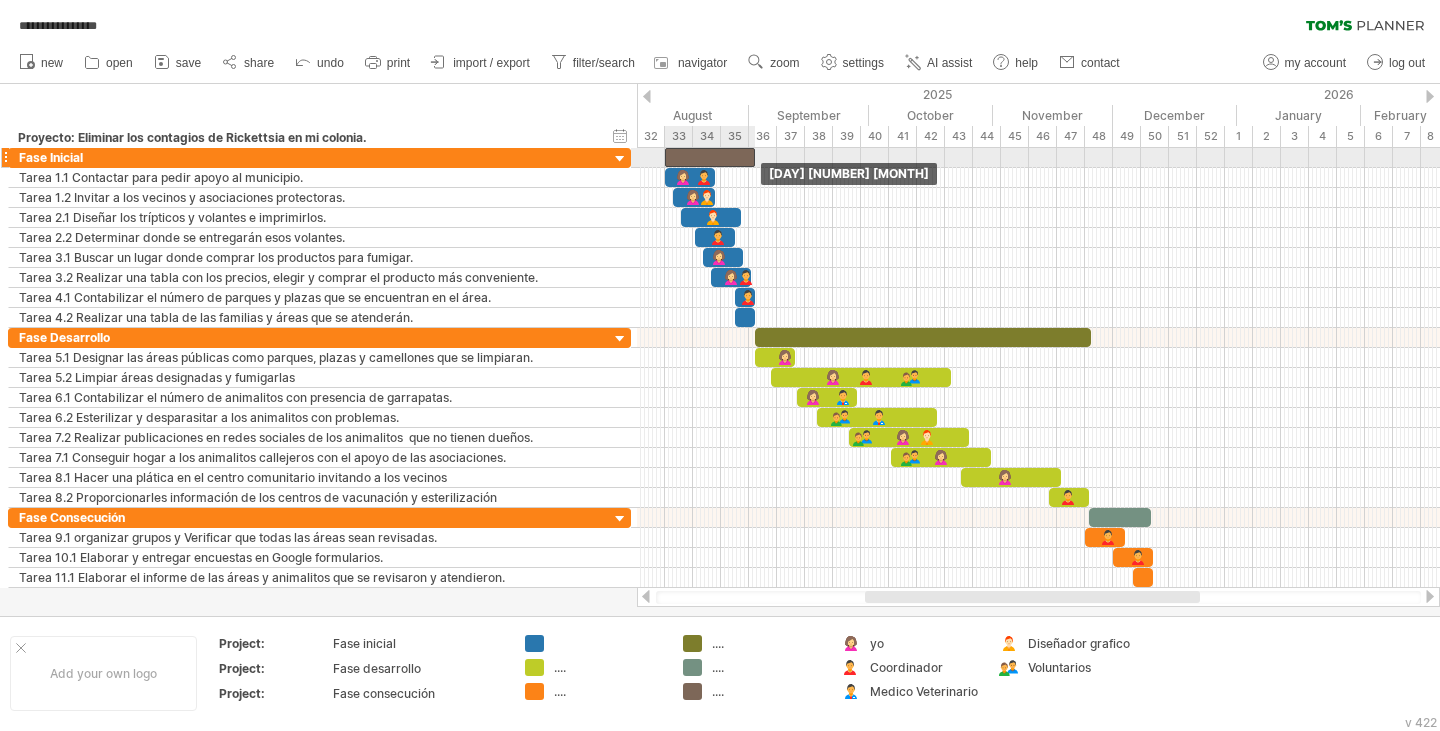 click on "[DAY] [NUMBER] [MONTH]
[DAY] [NUMBER] [MONTH]" at bounding box center (1038, 368) 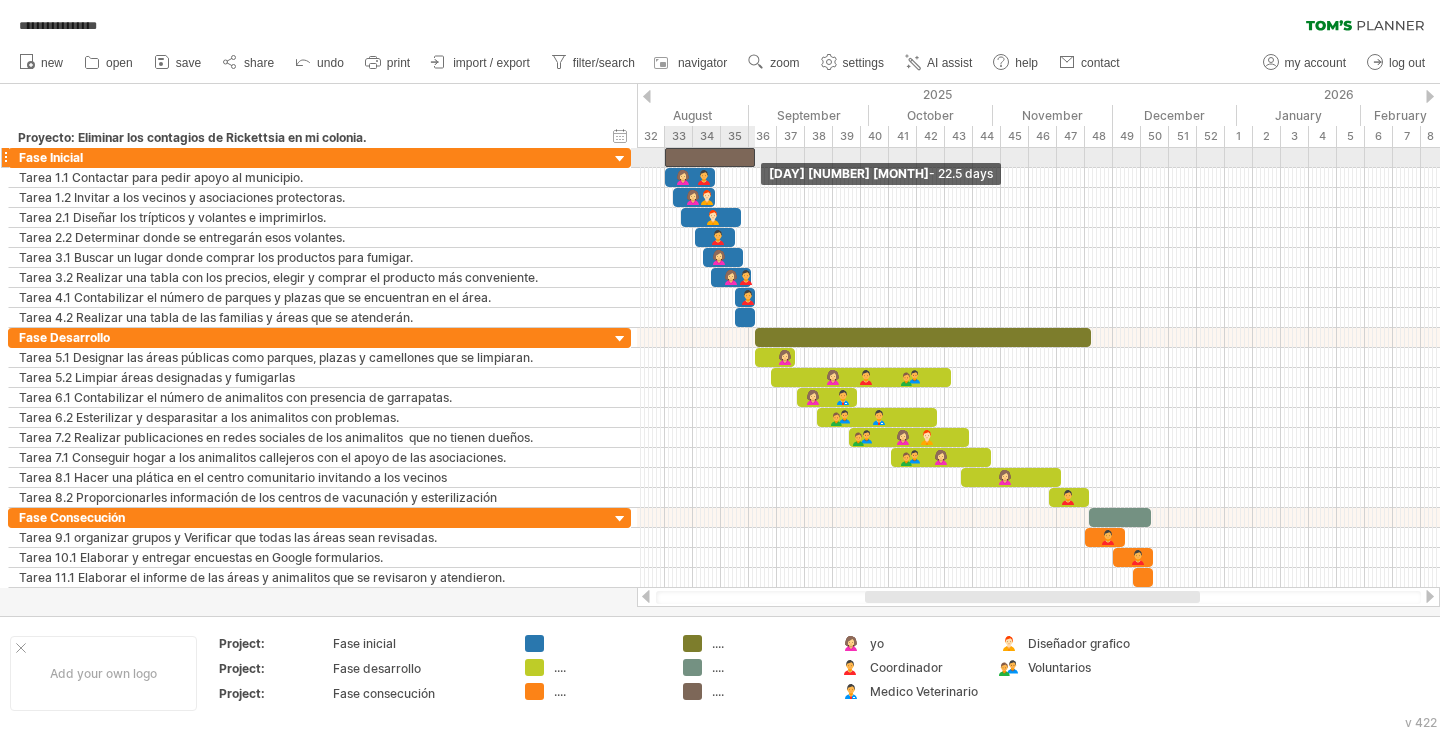 click at bounding box center [755, 157] 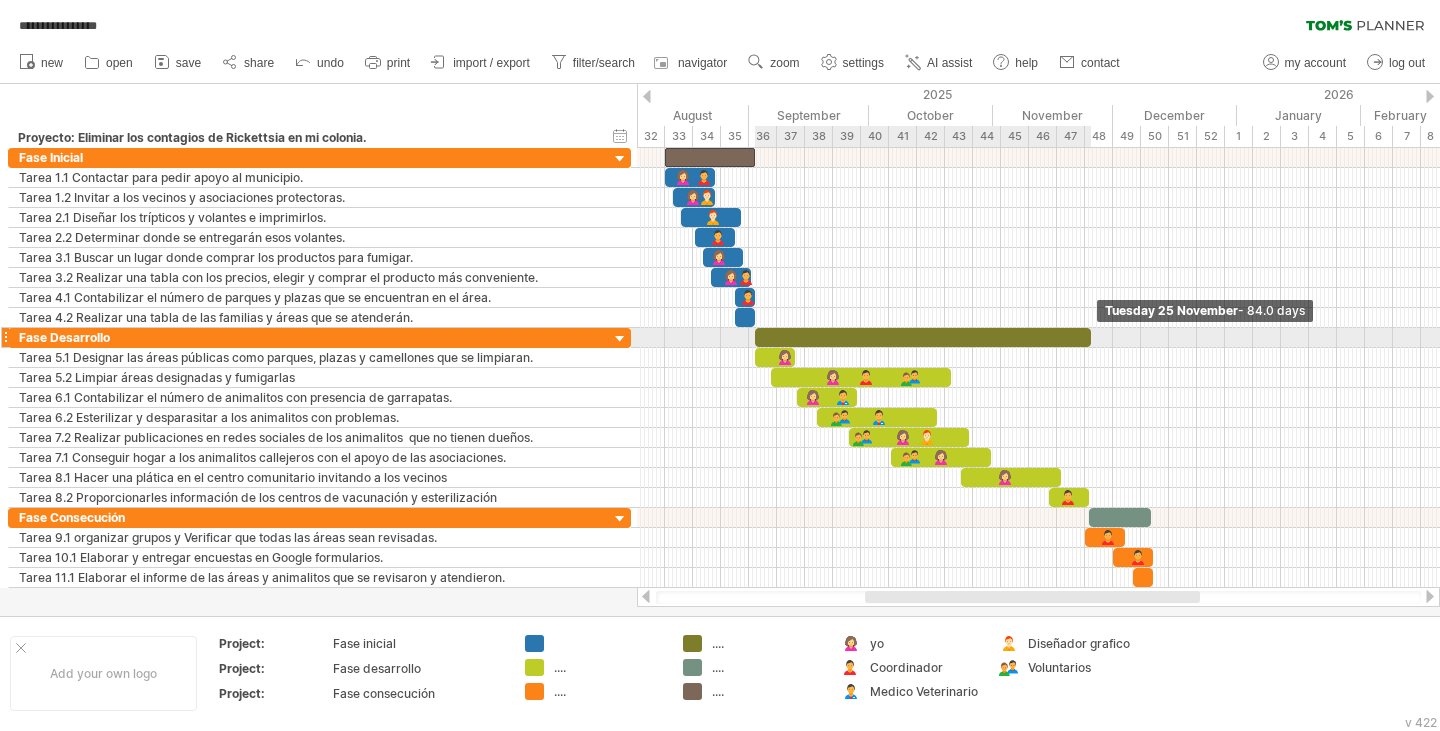 click at bounding box center (1091, 337) 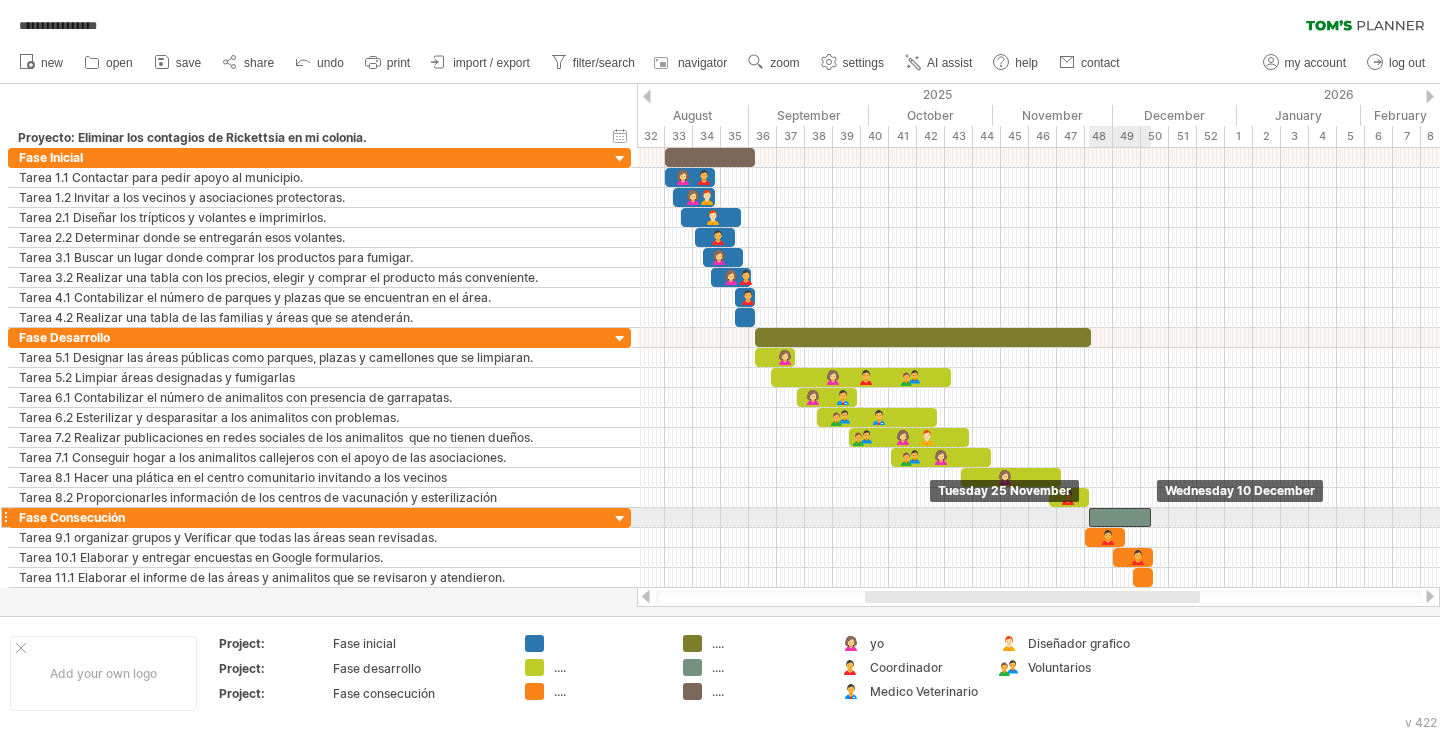 click at bounding box center [1120, 517] 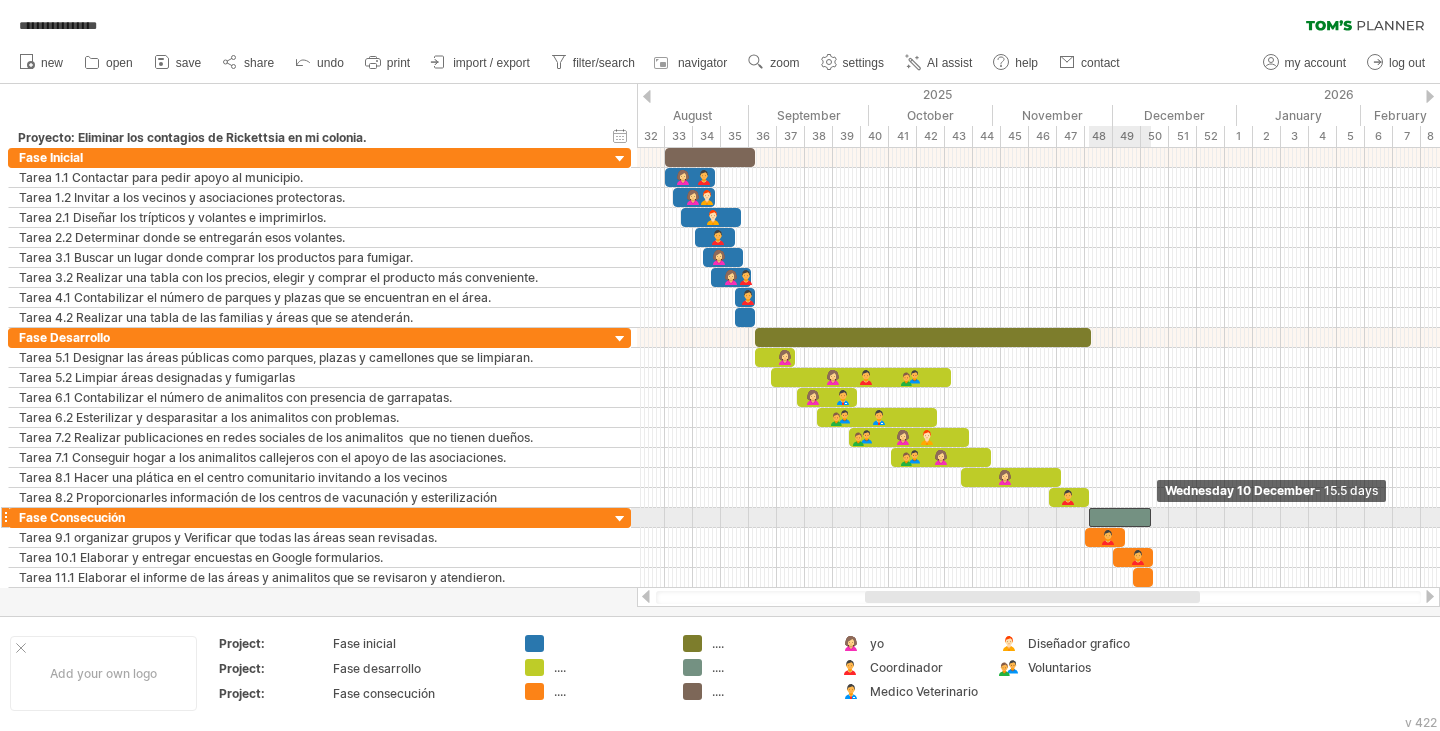click at bounding box center (1151, 517) 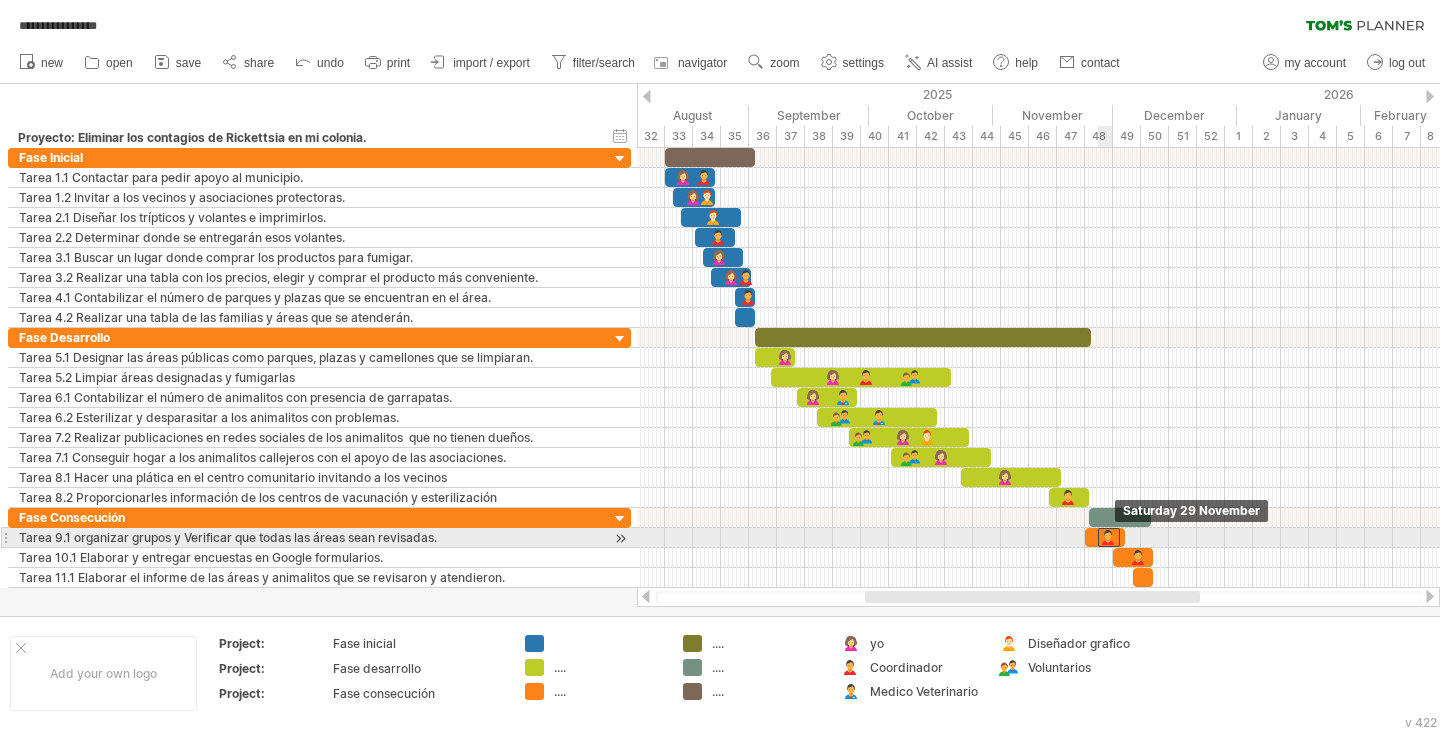 click at bounding box center (1109, 537) 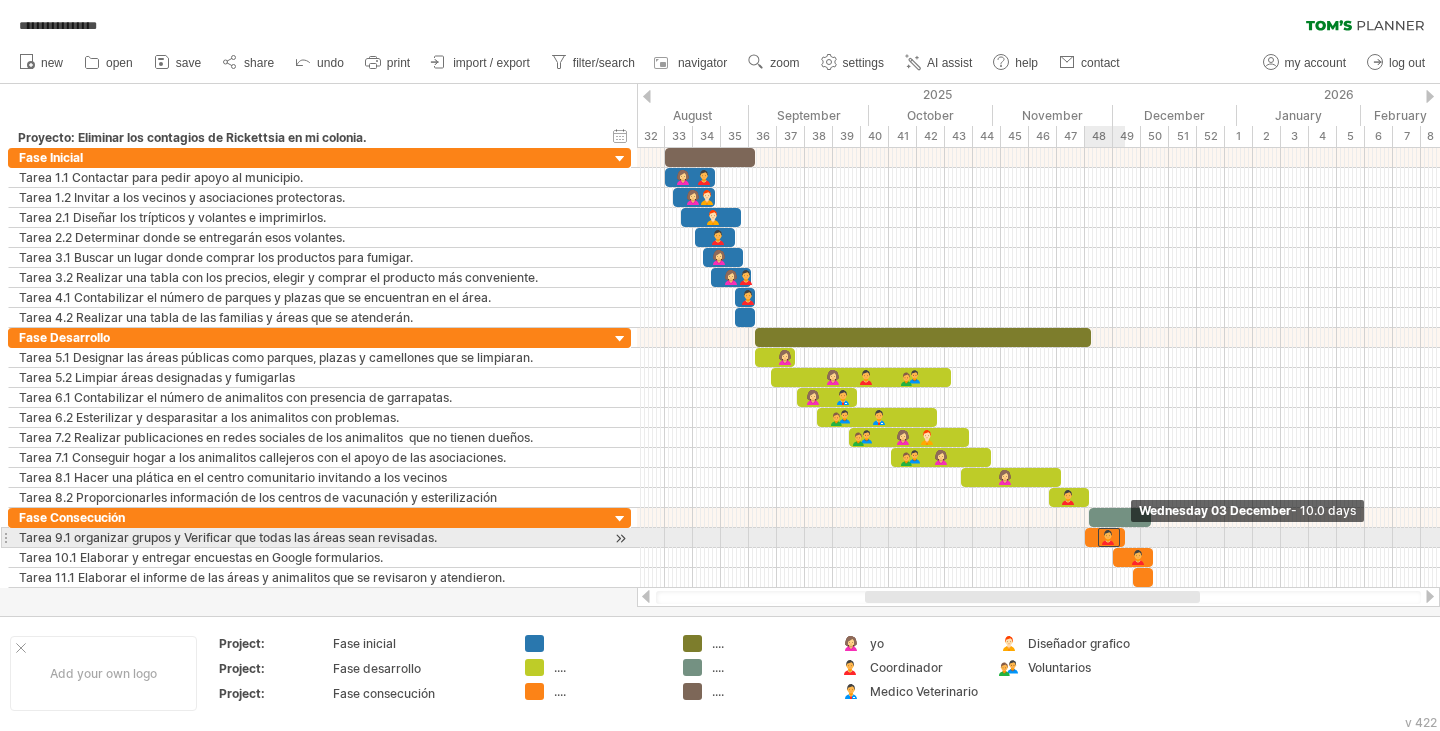click at bounding box center (1125, 537) 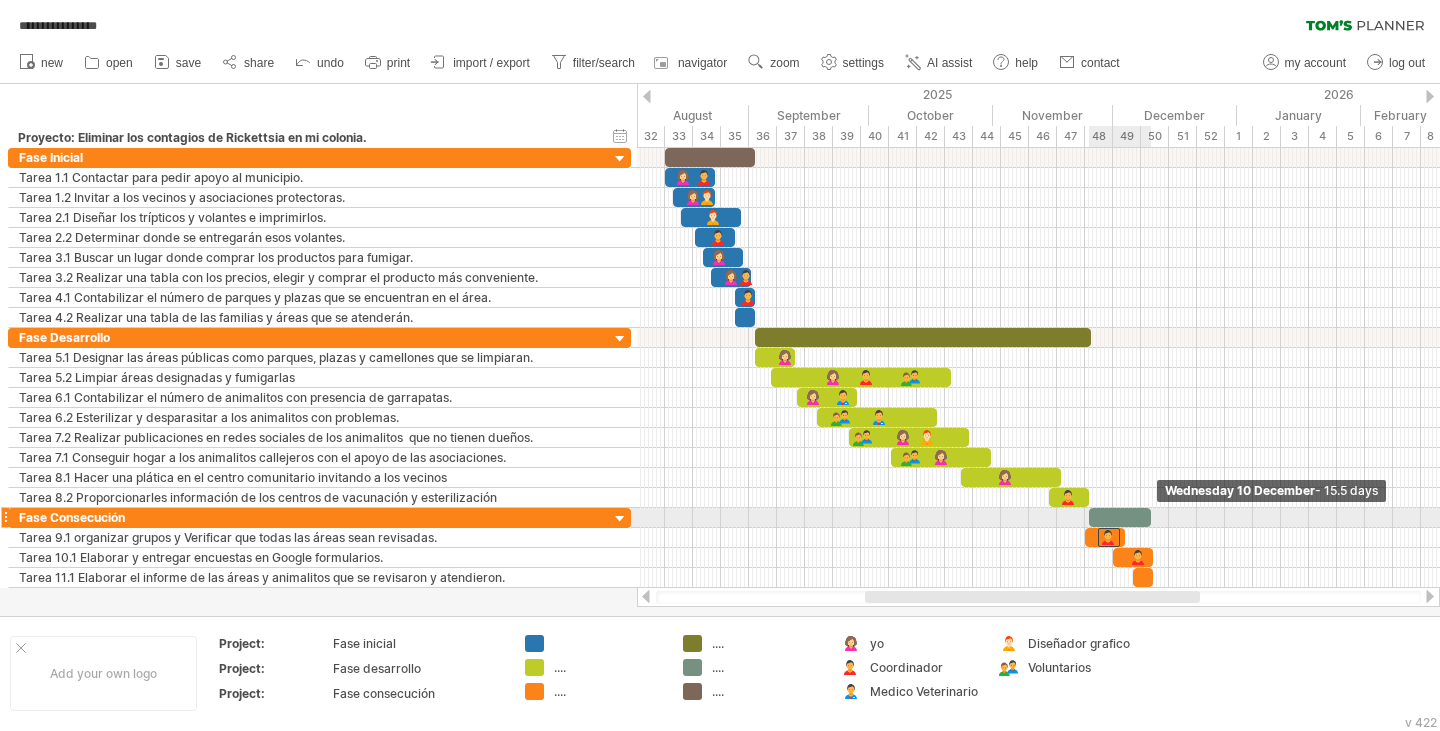 click at bounding box center [1151, 517] 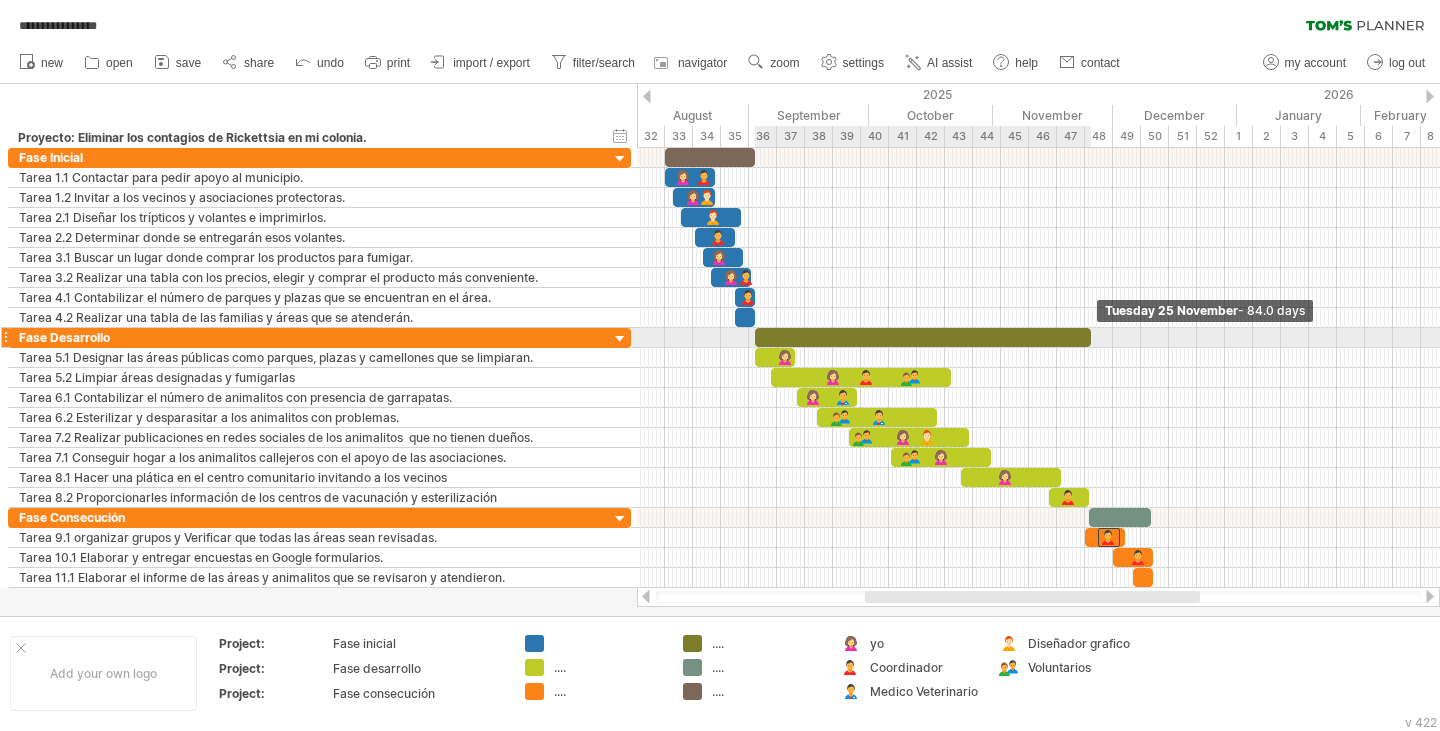 click at bounding box center (1091, 337) 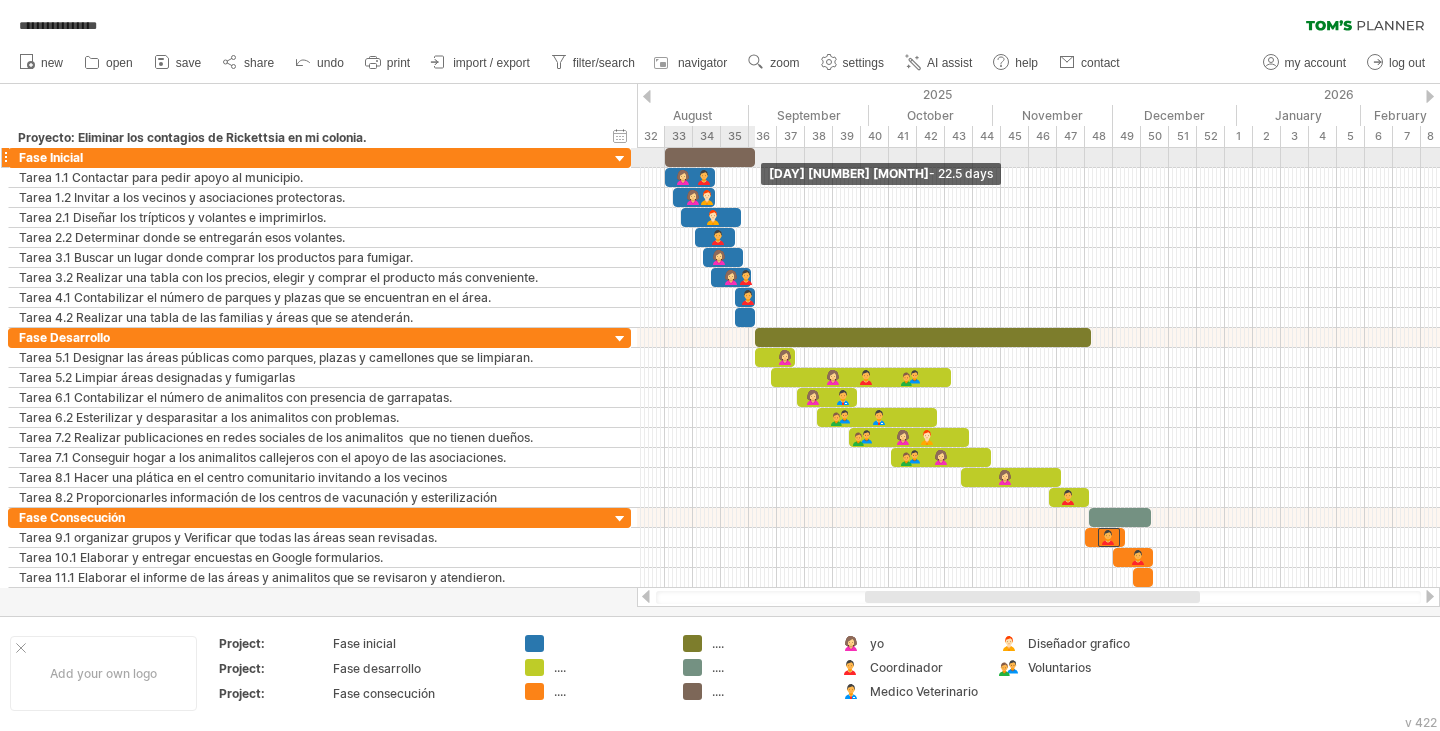 click at bounding box center (755, 157) 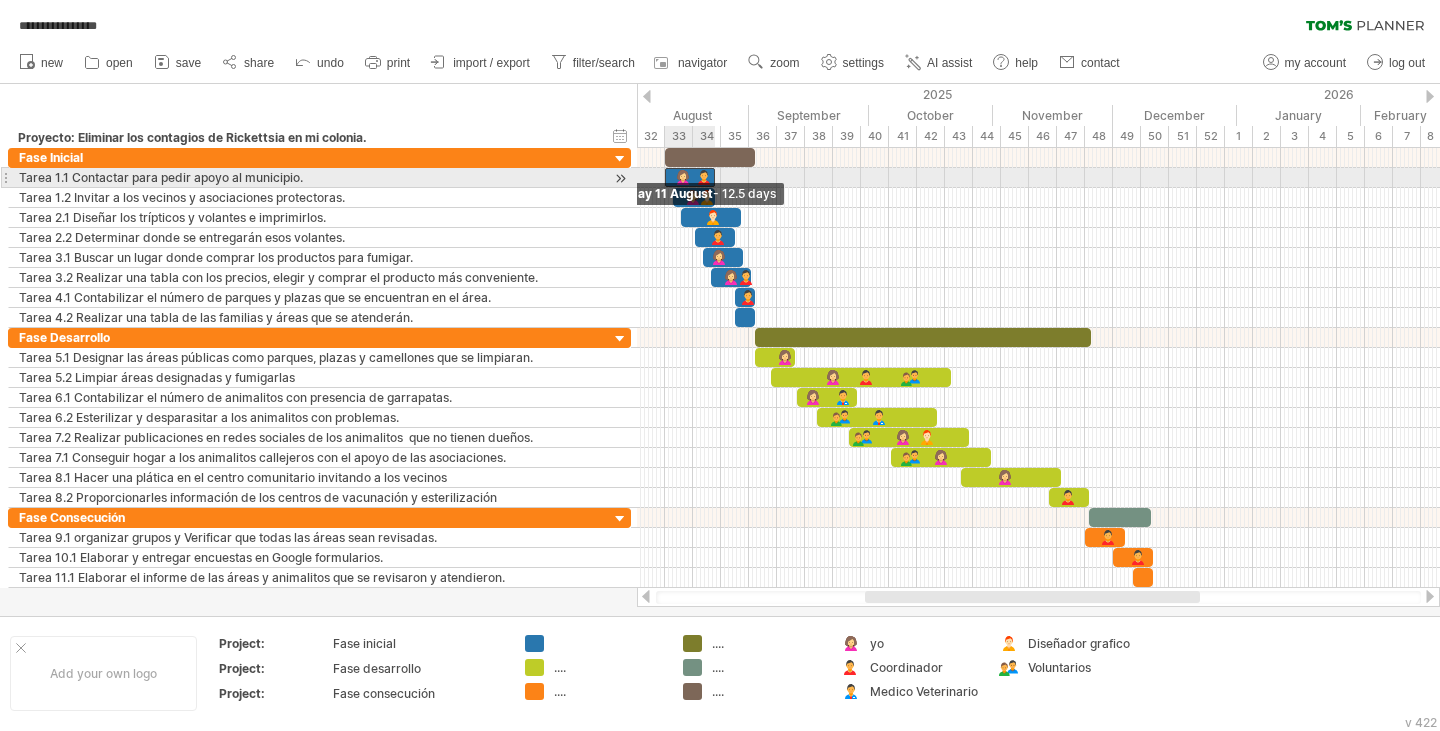click at bounding box center [665, 177] 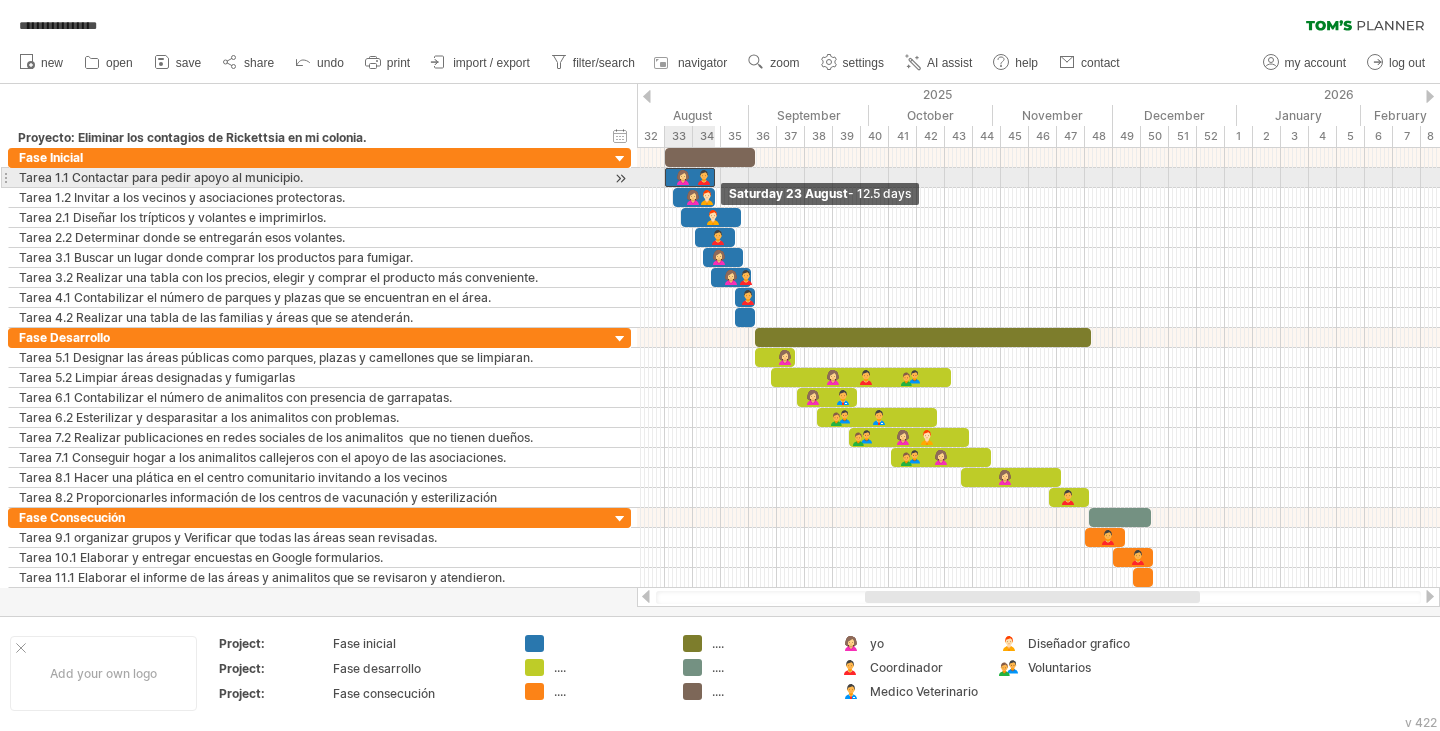 click at bounding box center [715, 177] 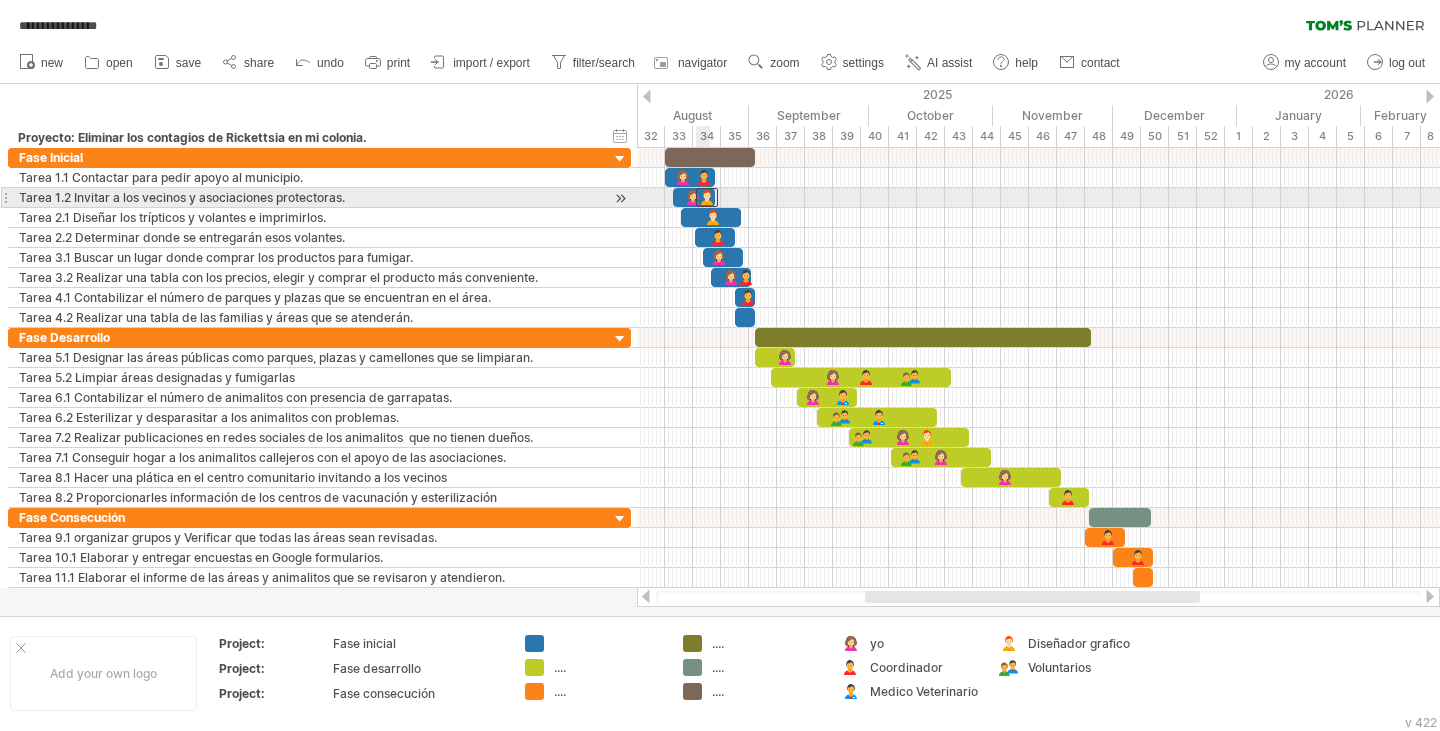 click at bounding box center (707, 197) 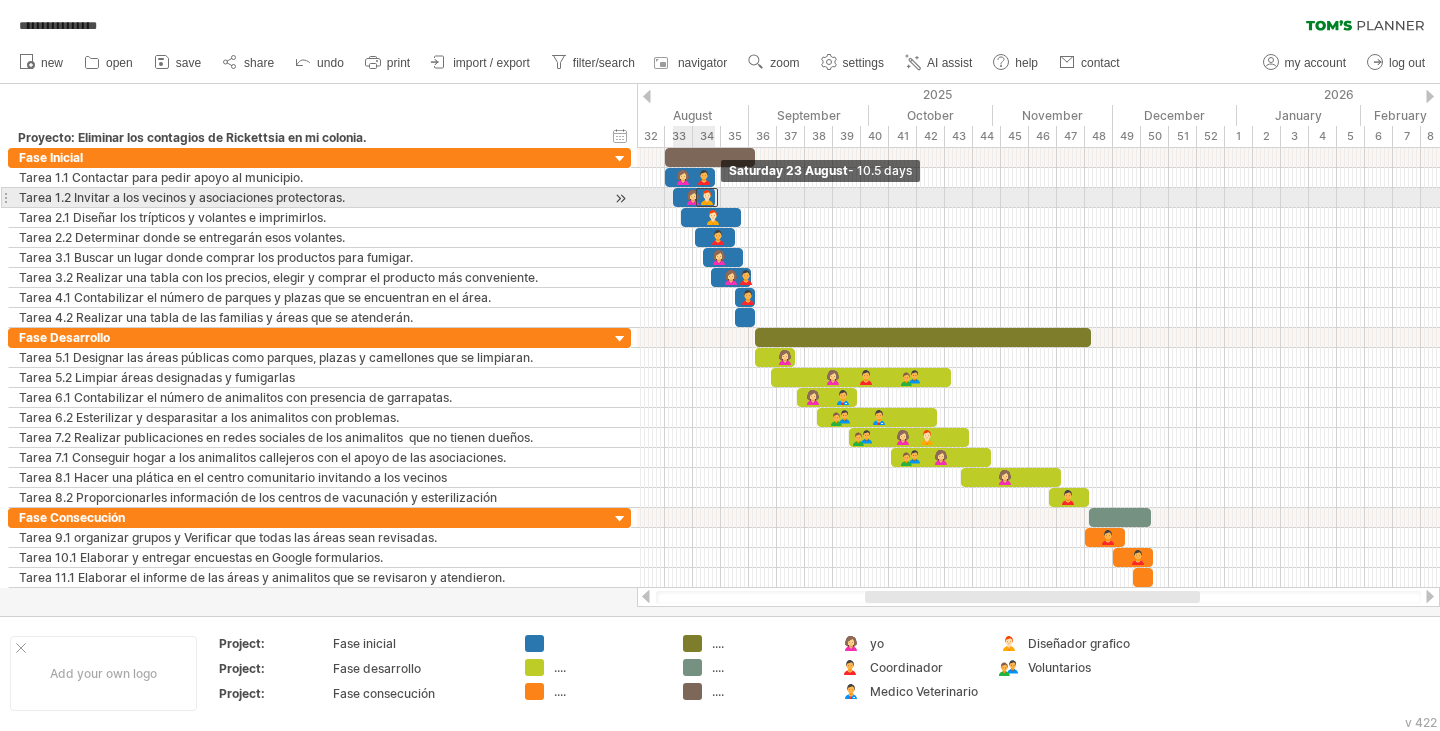 click at bounding box center [715, 197] 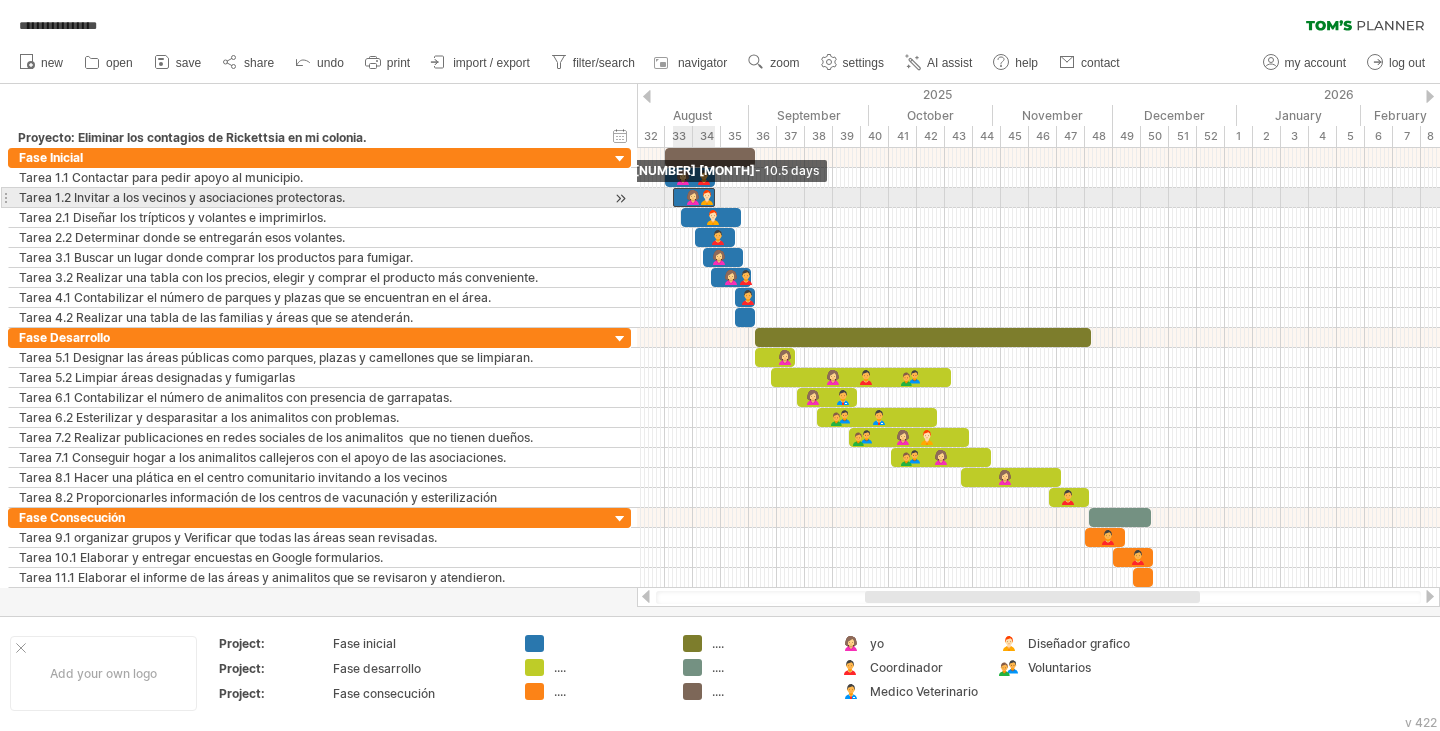 click at bounding box center [673, 197] 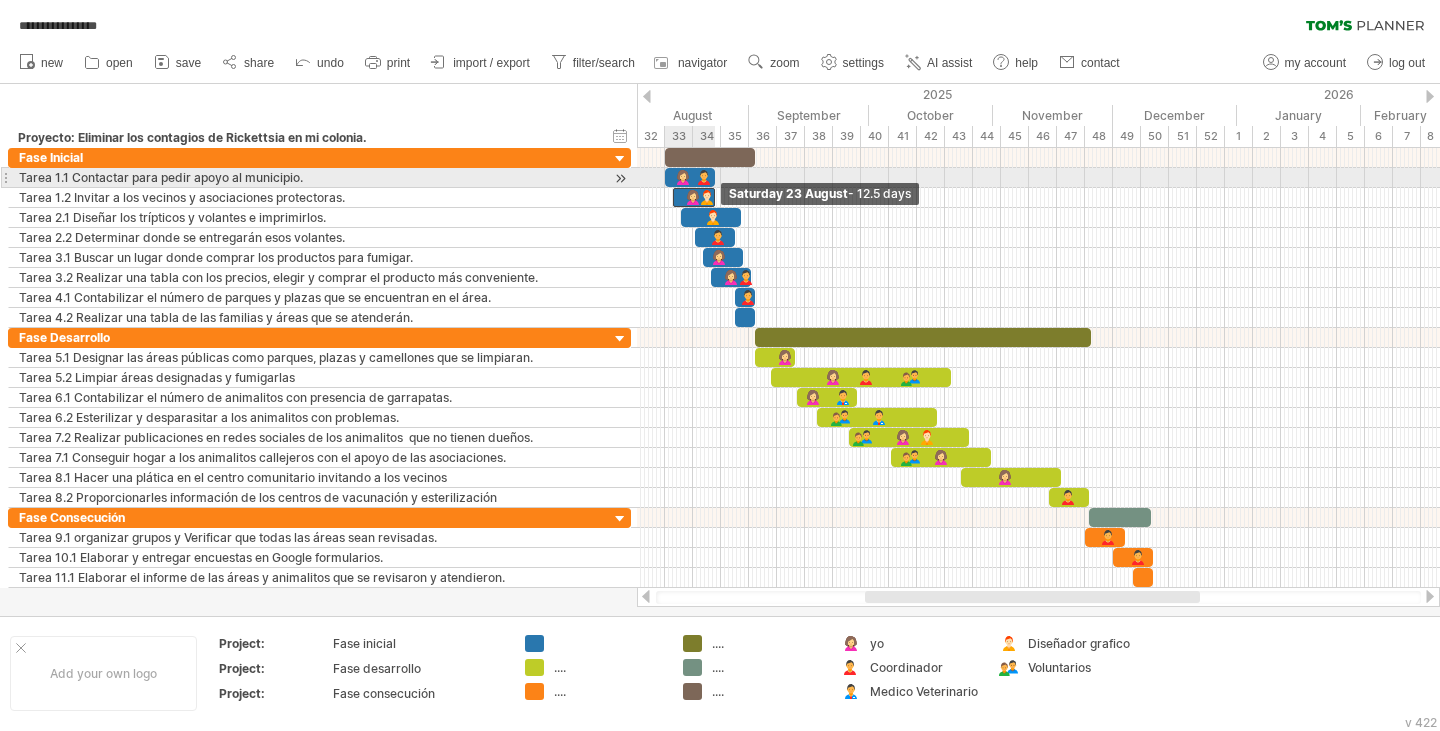 click at bounding box center (715, 177) 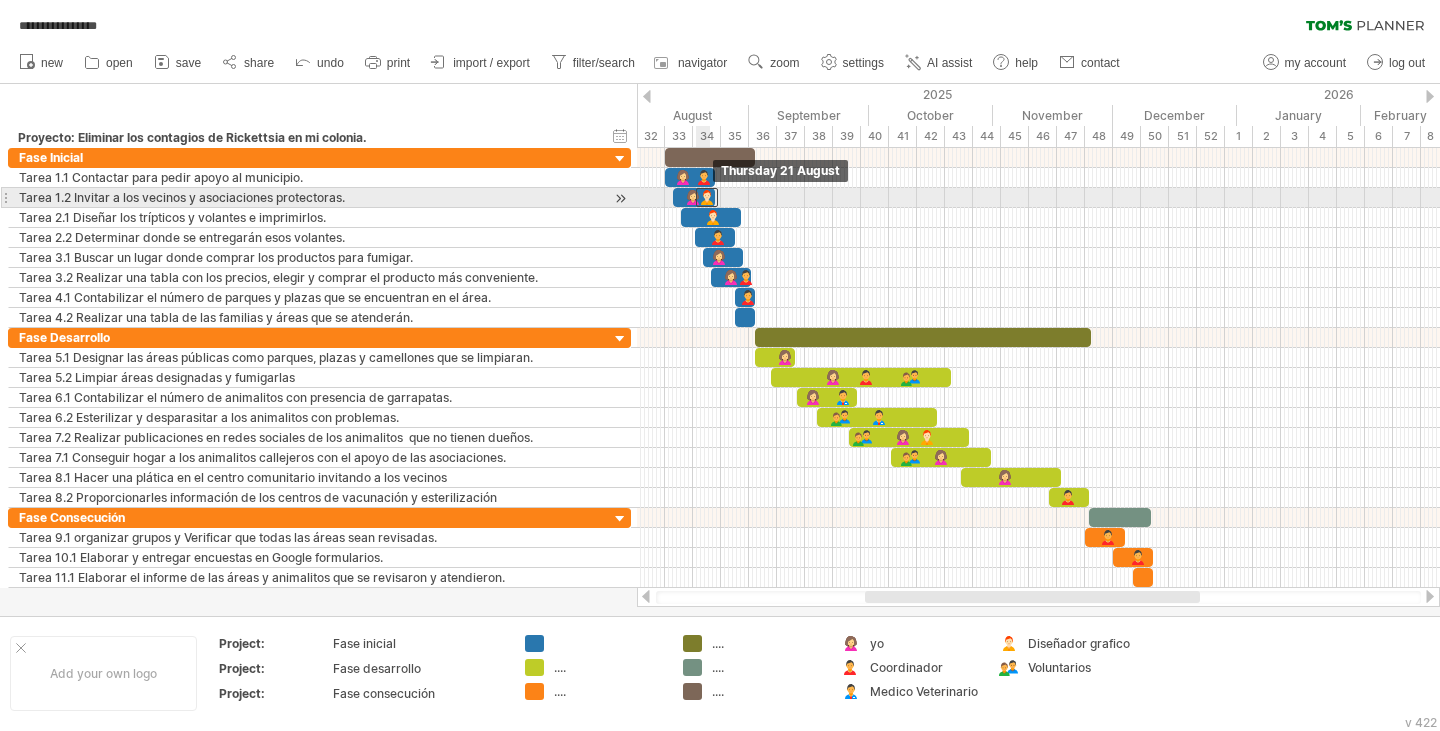 click at bounding box center [707, 197] 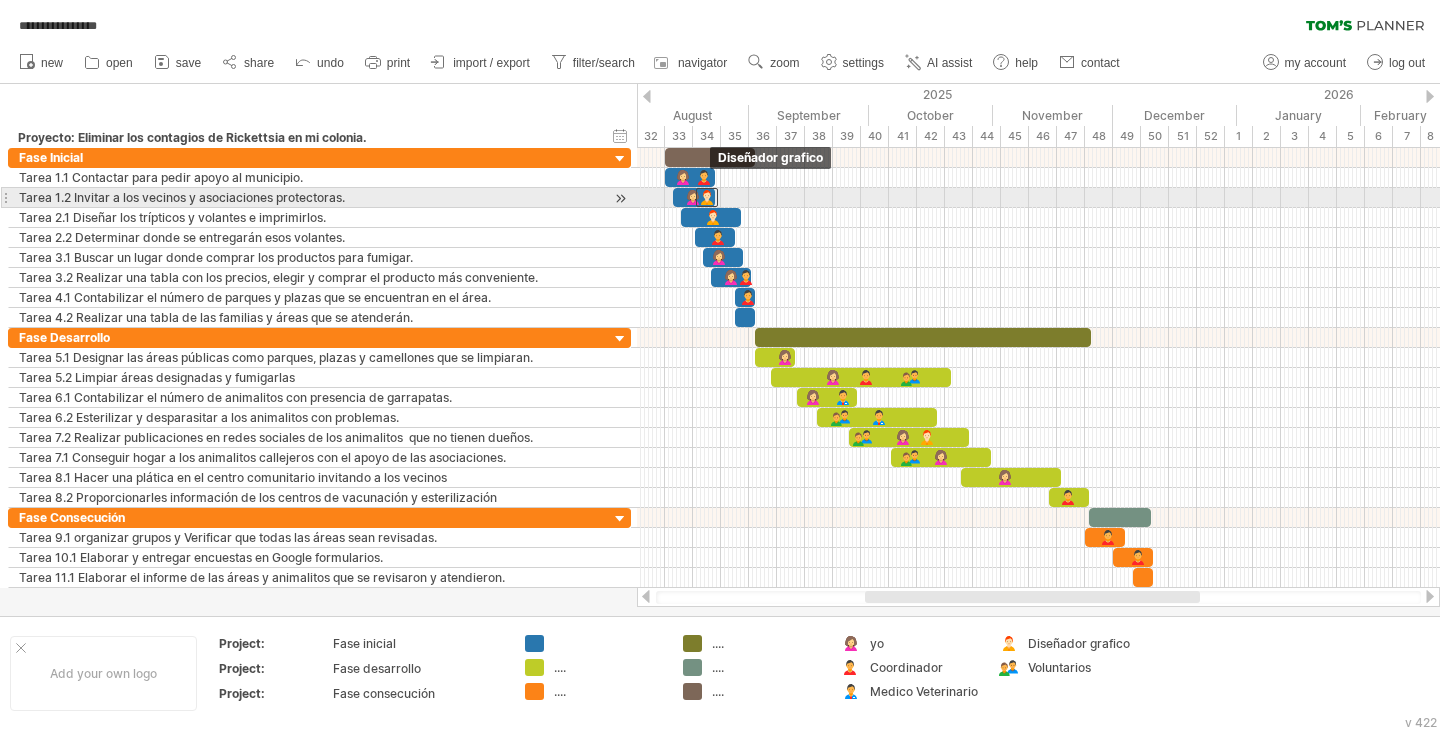 click at bounding box center (707, 197) 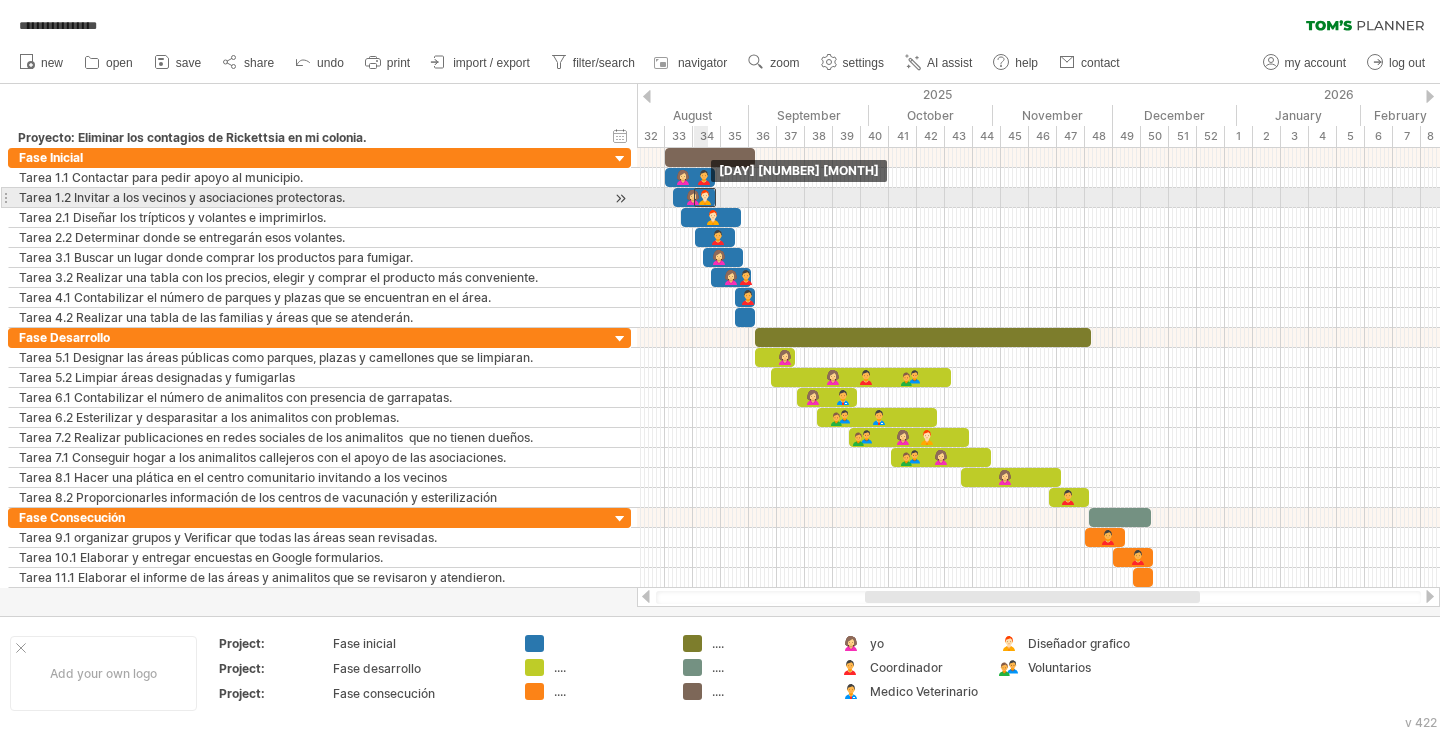 click at bounding box center (705, 197) 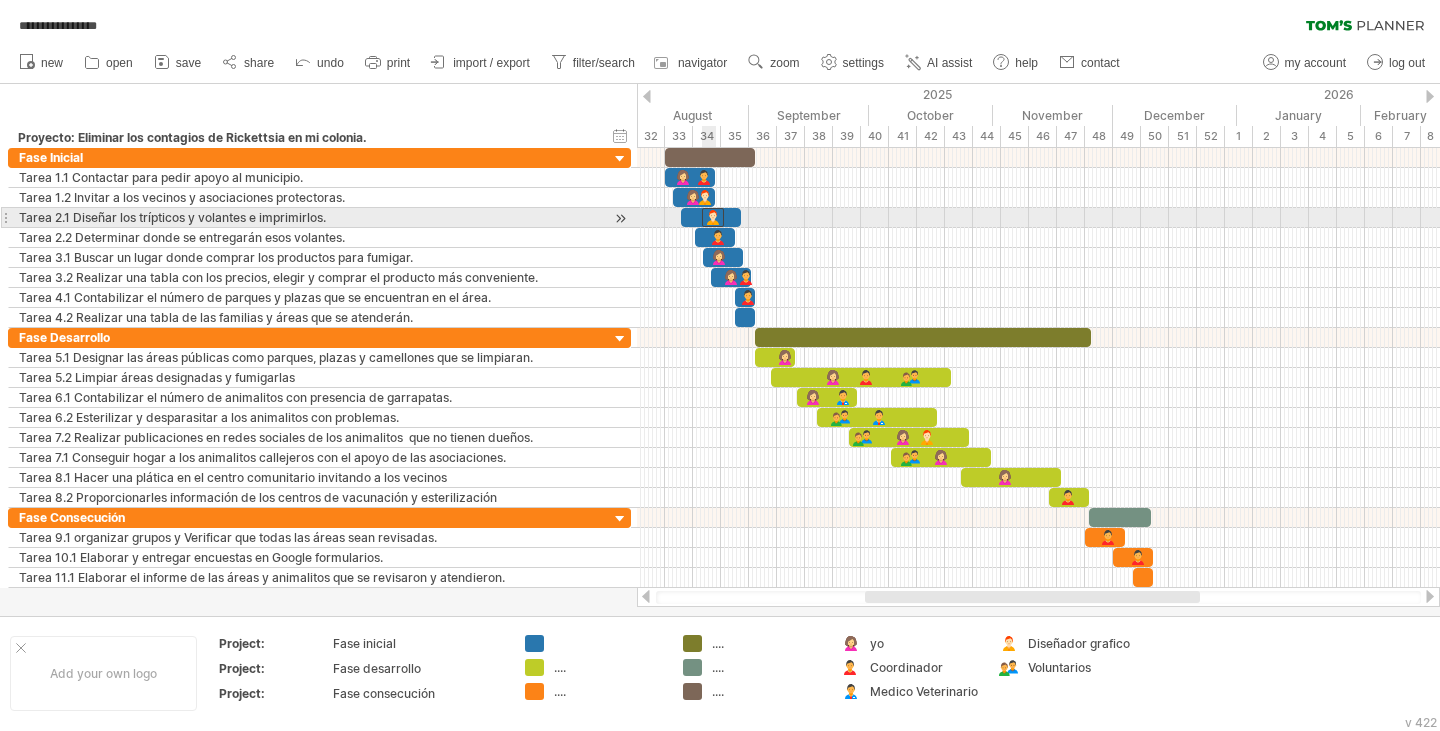 click at bounding box center (713, 217) 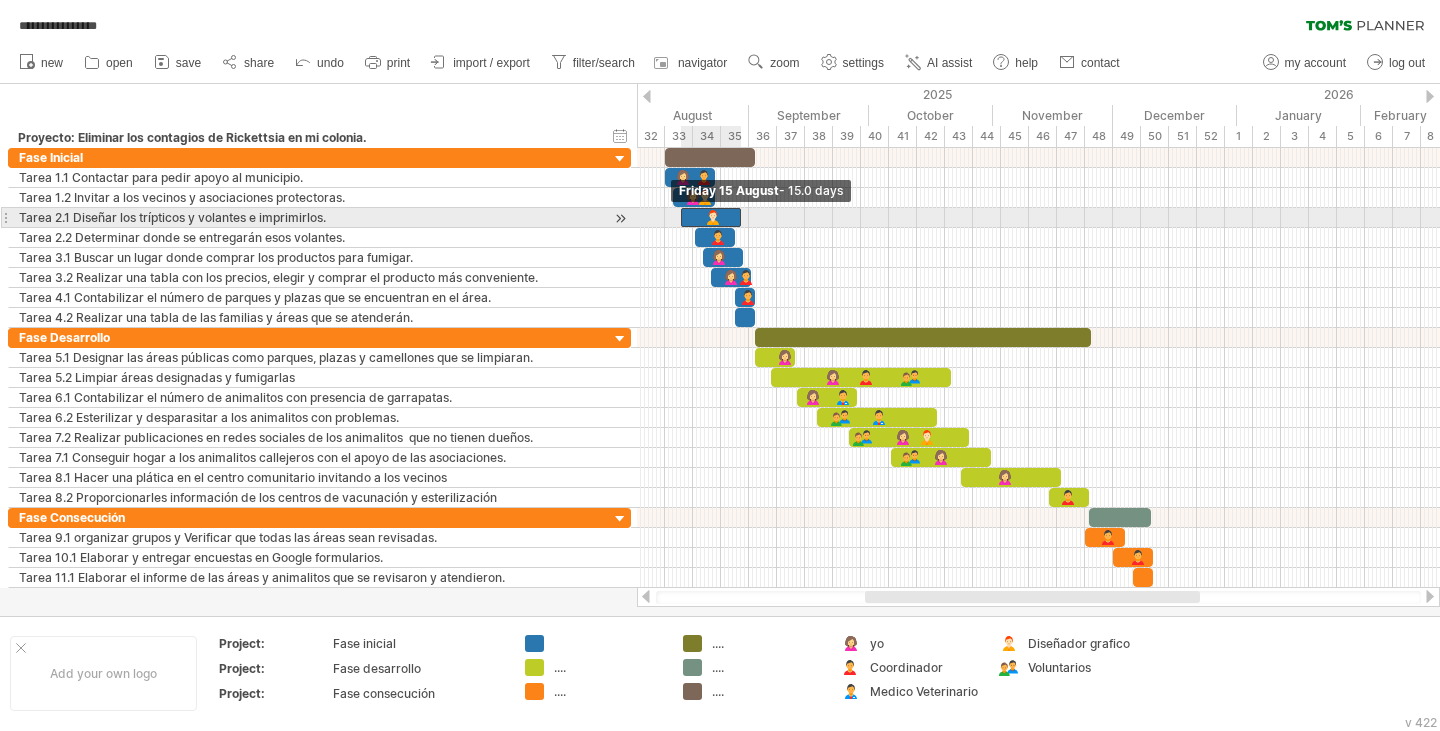click at bounding box center [681, 217] 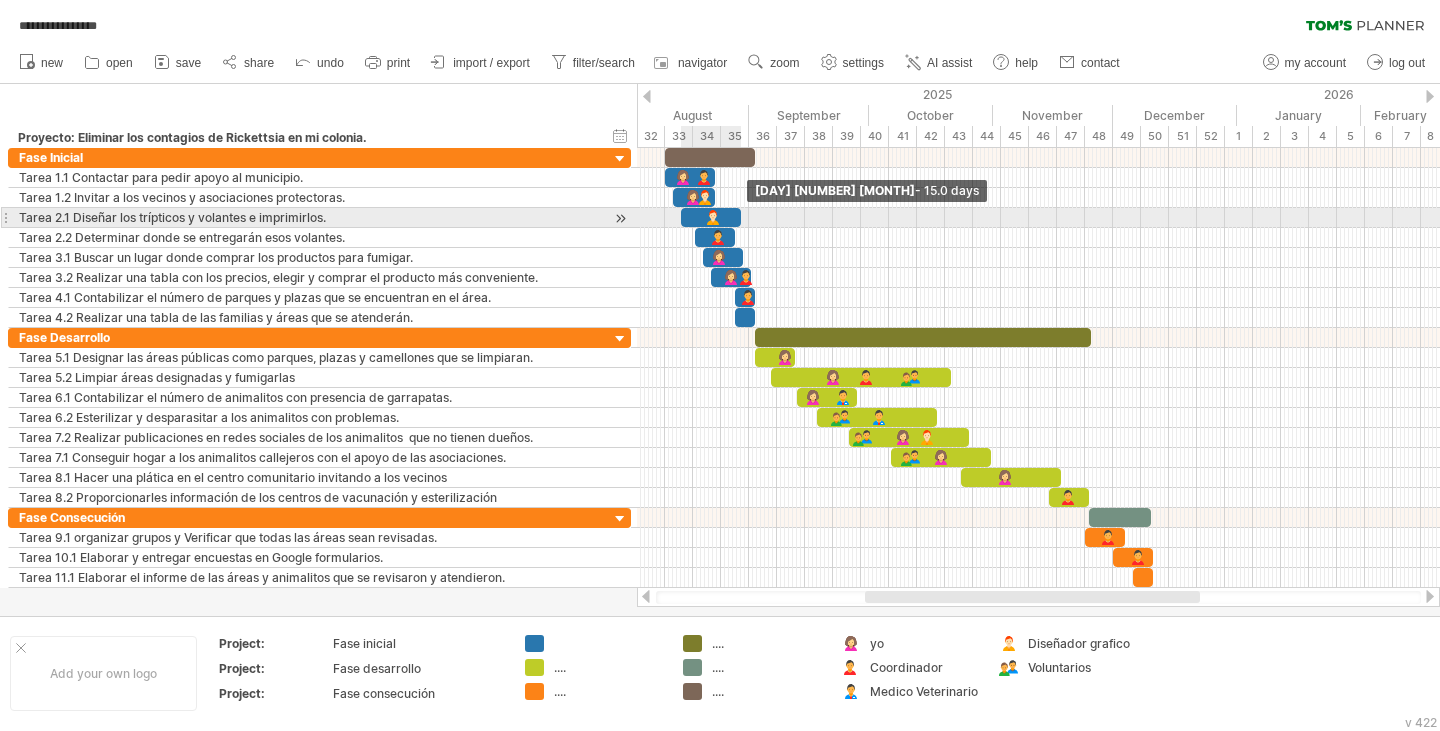 click at bounding box center [741, 217] 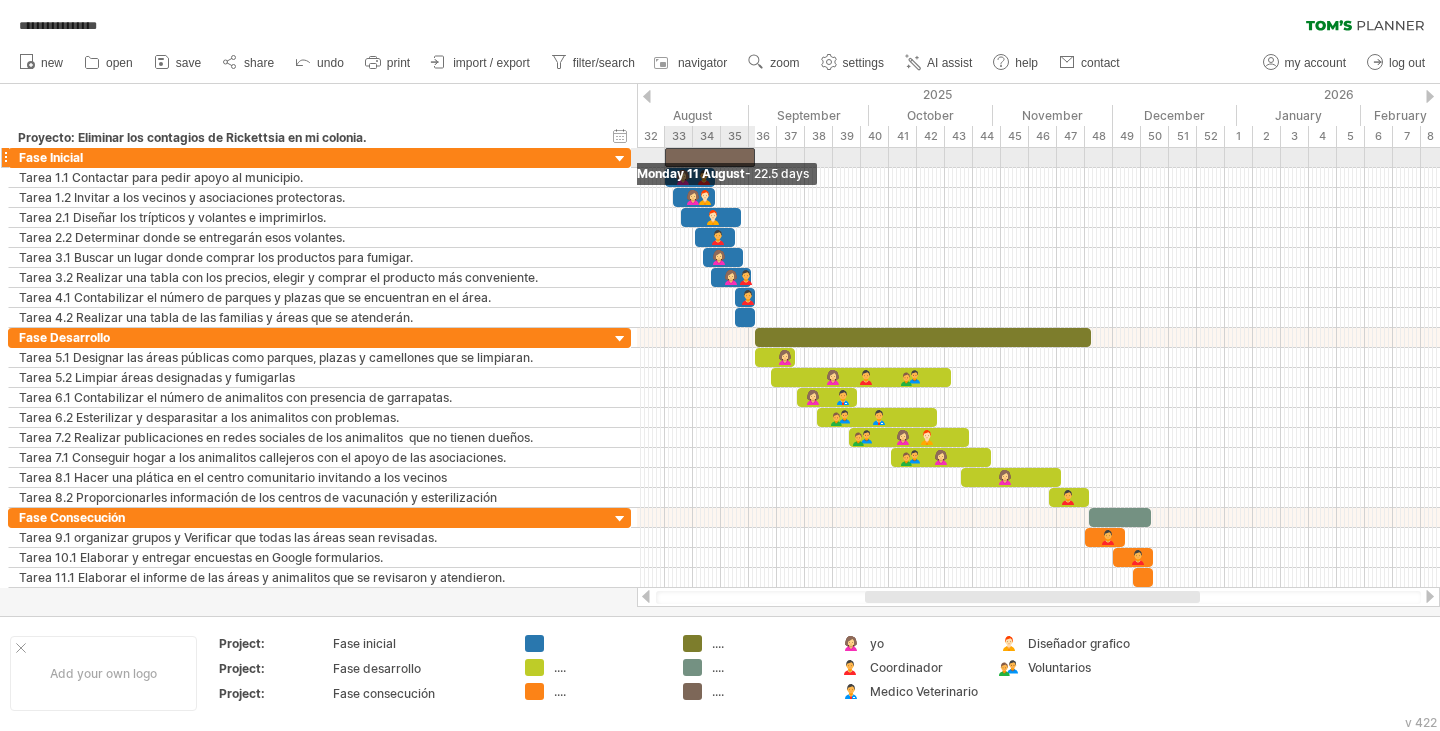 click at bounding box center (665, 157) 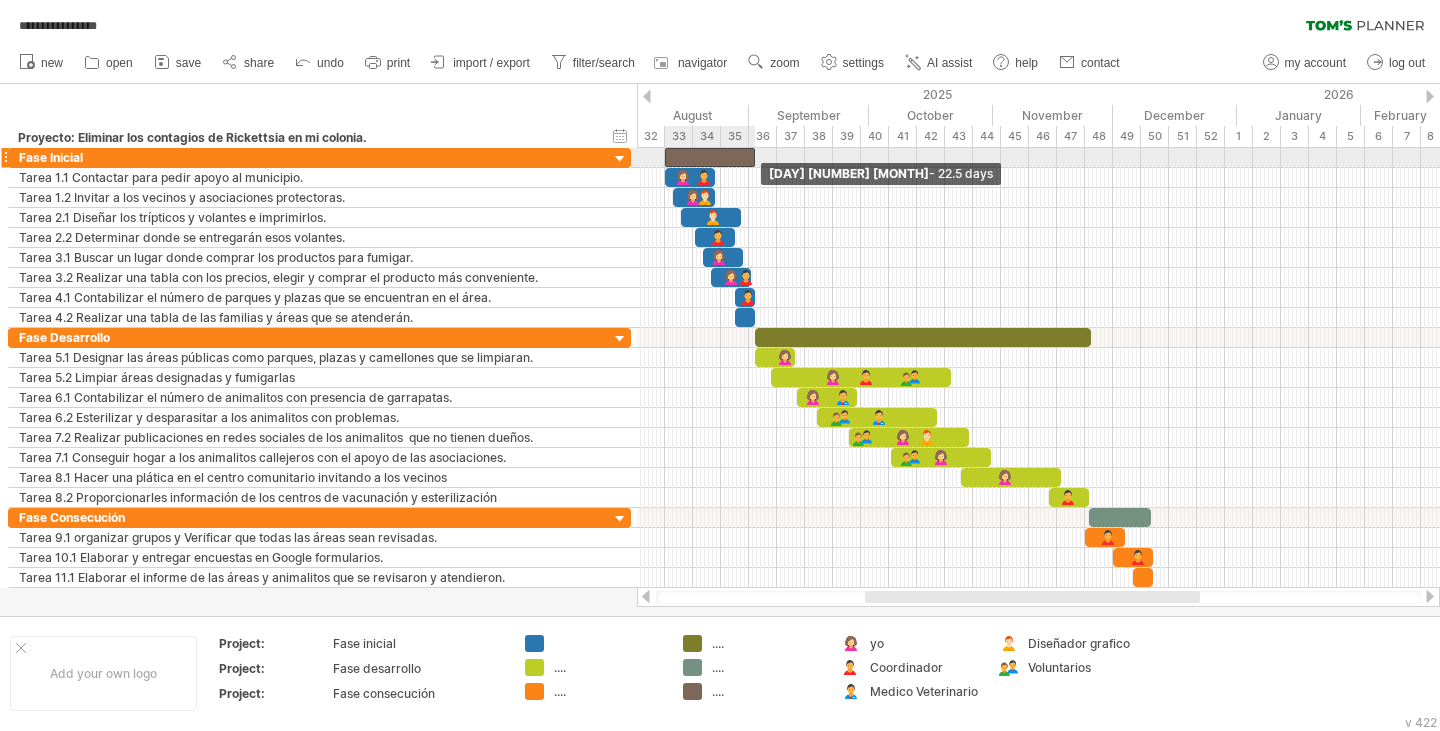 click at bounding box center [755, 157] 